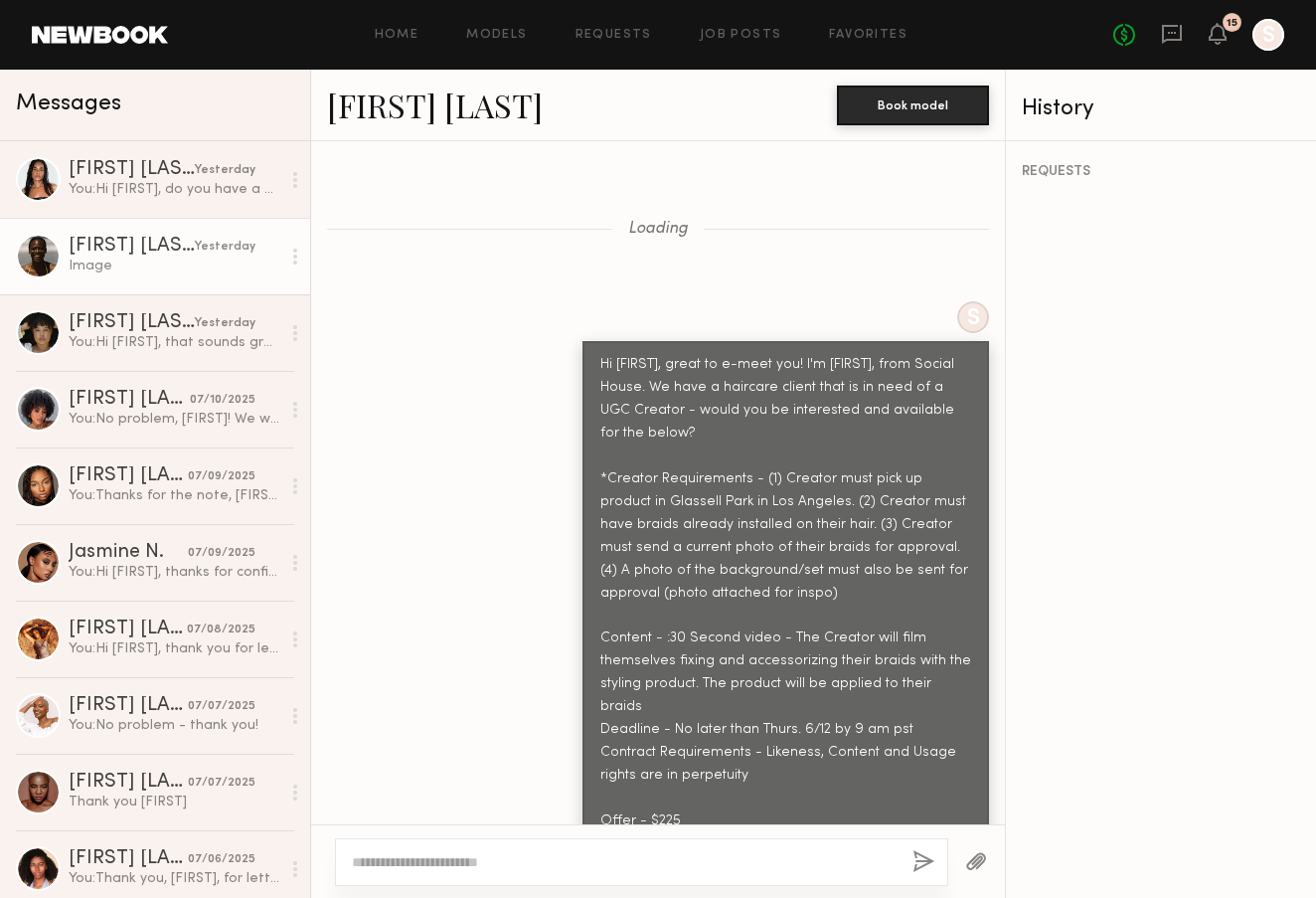 scroll, scrollTop: 0, scrollLeft: 0, axis: both 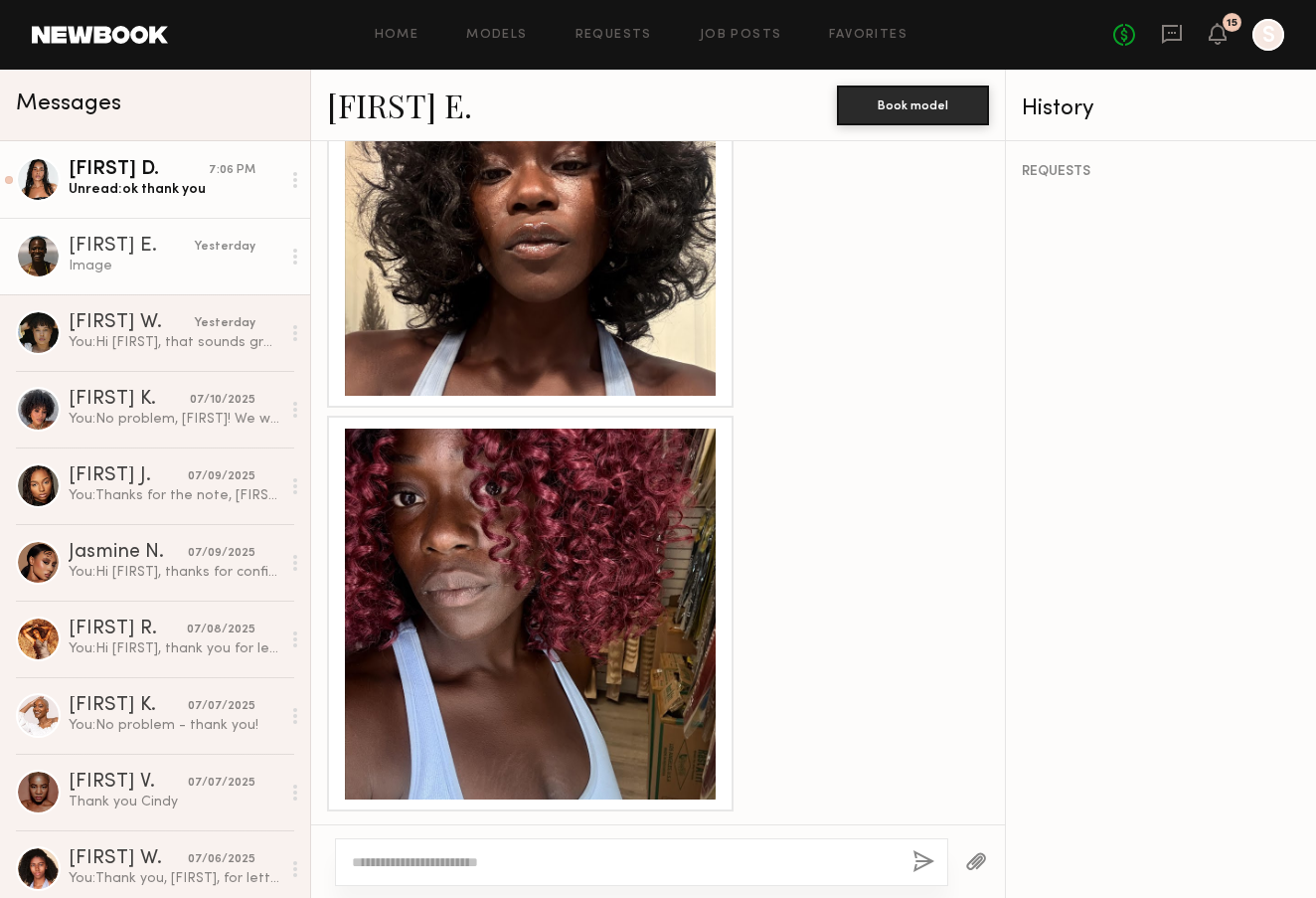click on "[FIRST] D." 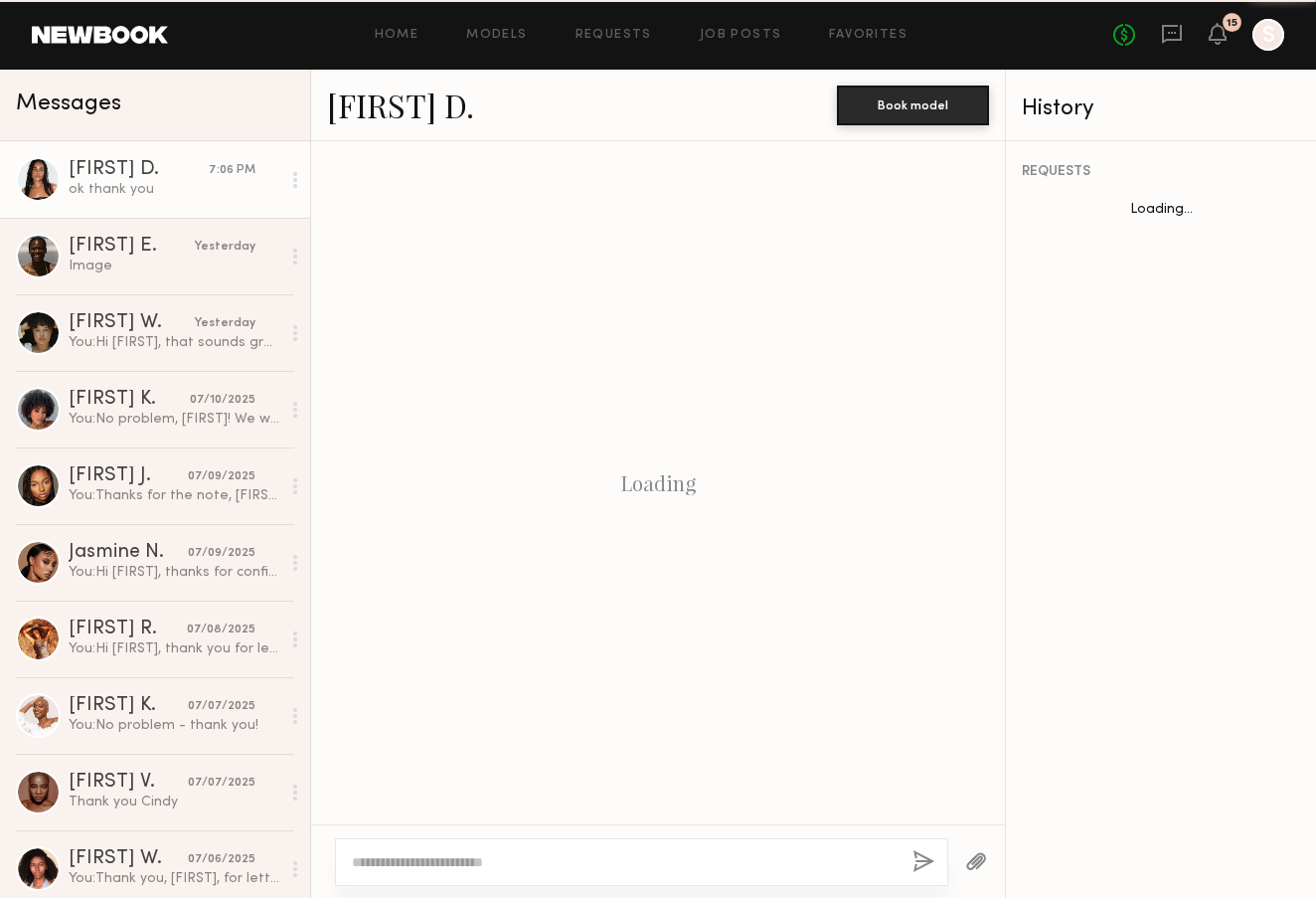 scroll, scrollTop: 3001, scrollLeft: 0, axis: vertical 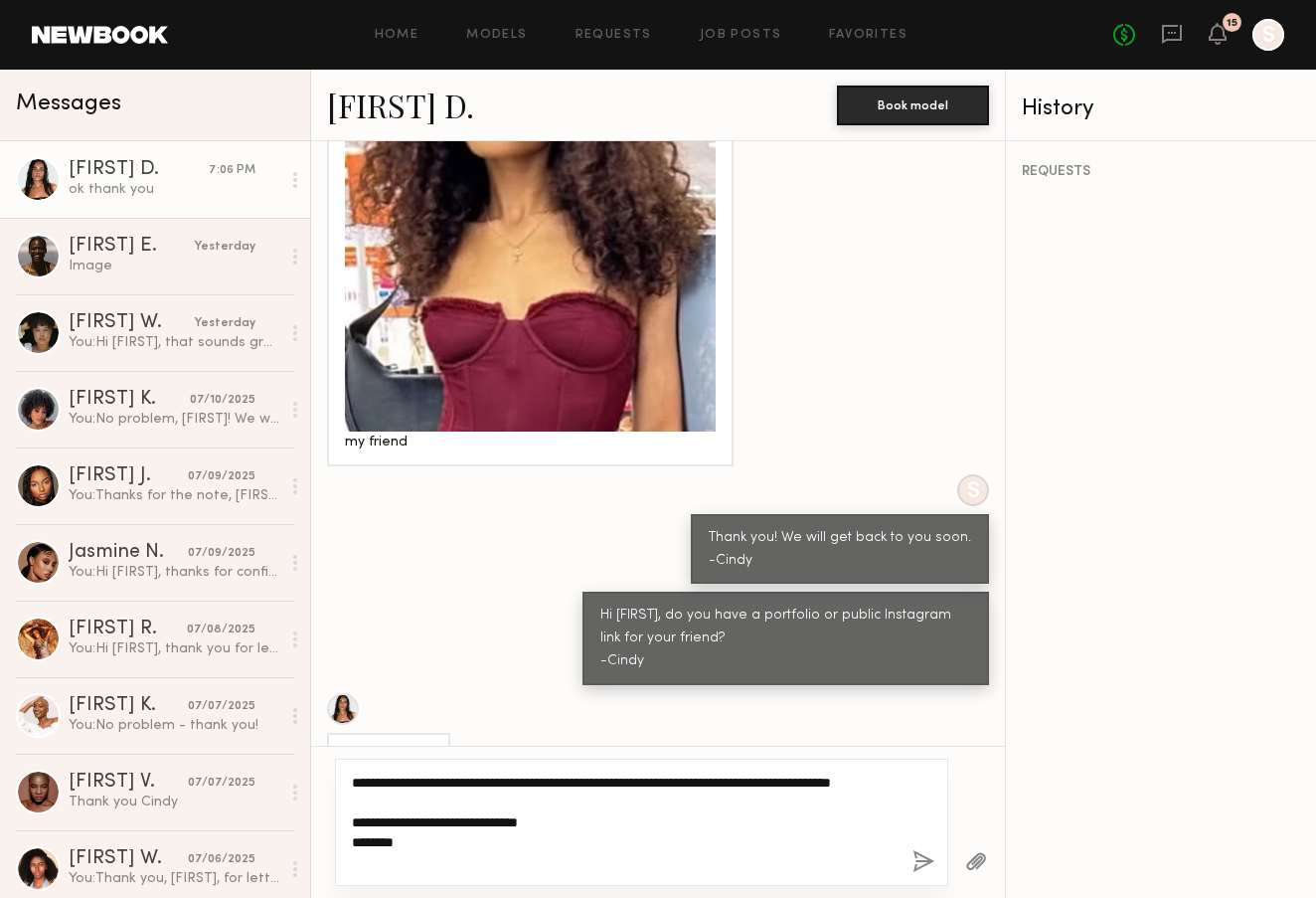 drag, startPoint x: 502, startPoint y: 860, endPoint x: 322, endPoint y: 860, distance: 180 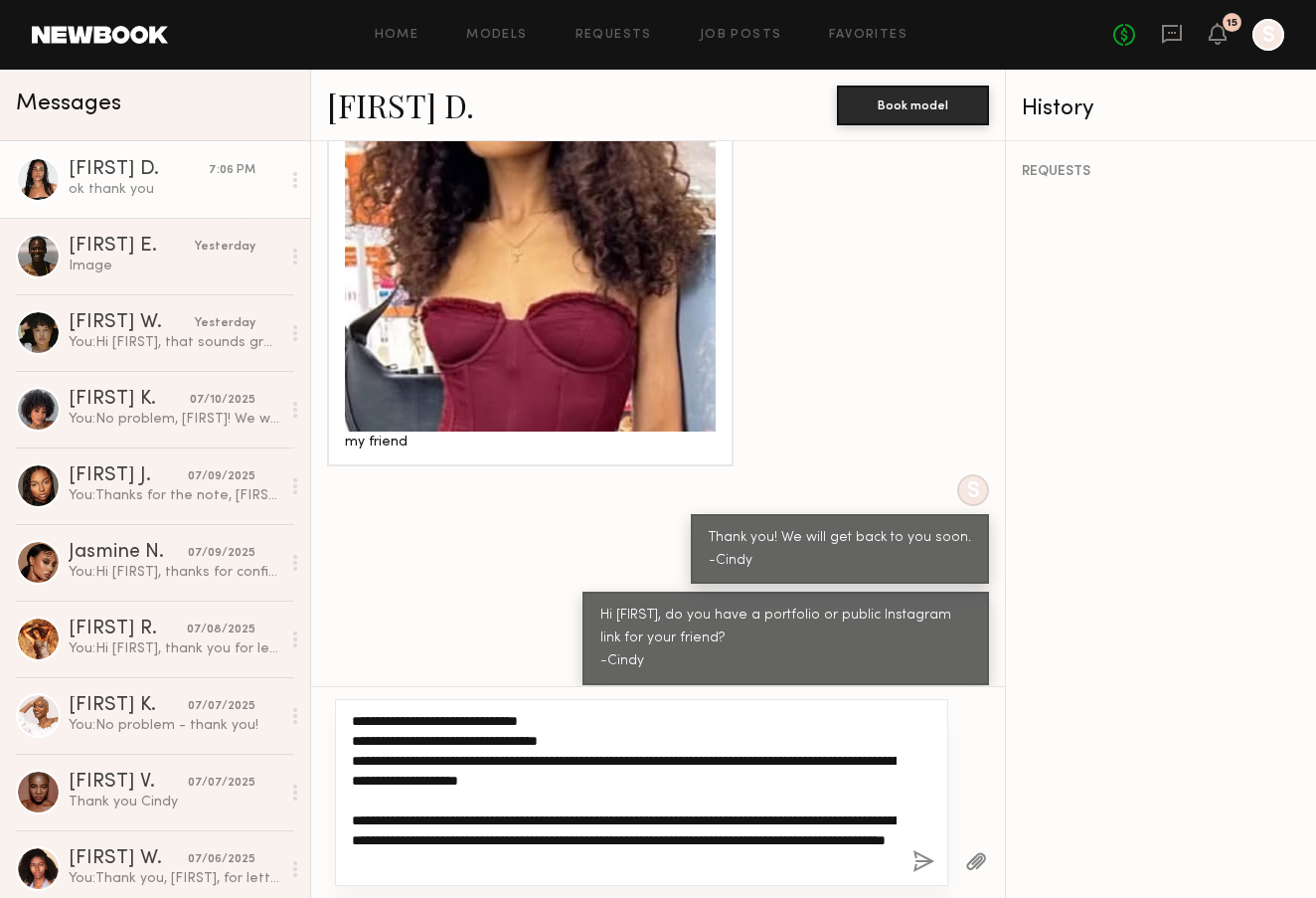 scroll, scrollTop: 45, scrollLeft: 0, axis: vertical 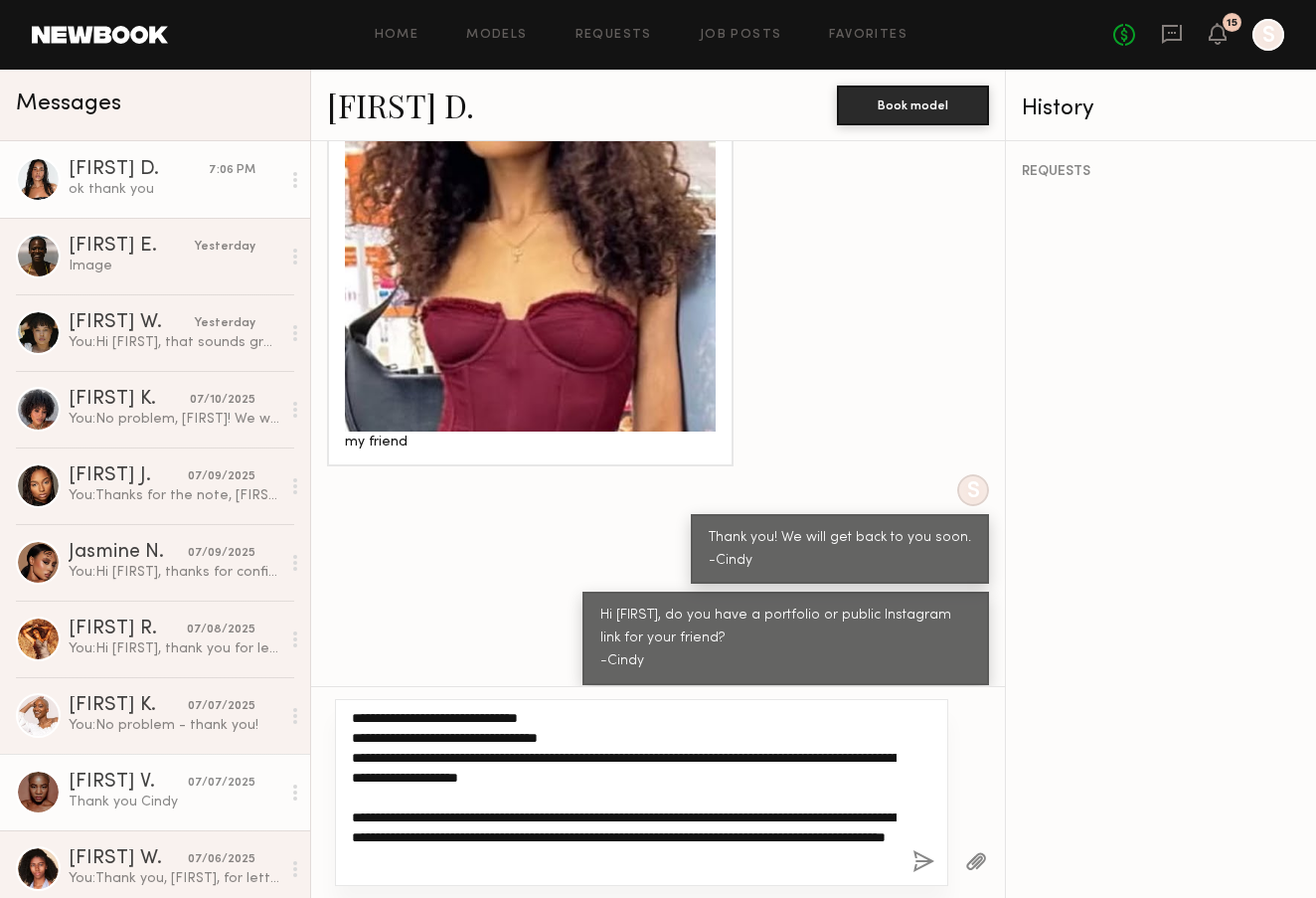 drag, startPoint x: 614, startPoint y: 760, endPoint x: 270, endPoint y: 760, distance: 344 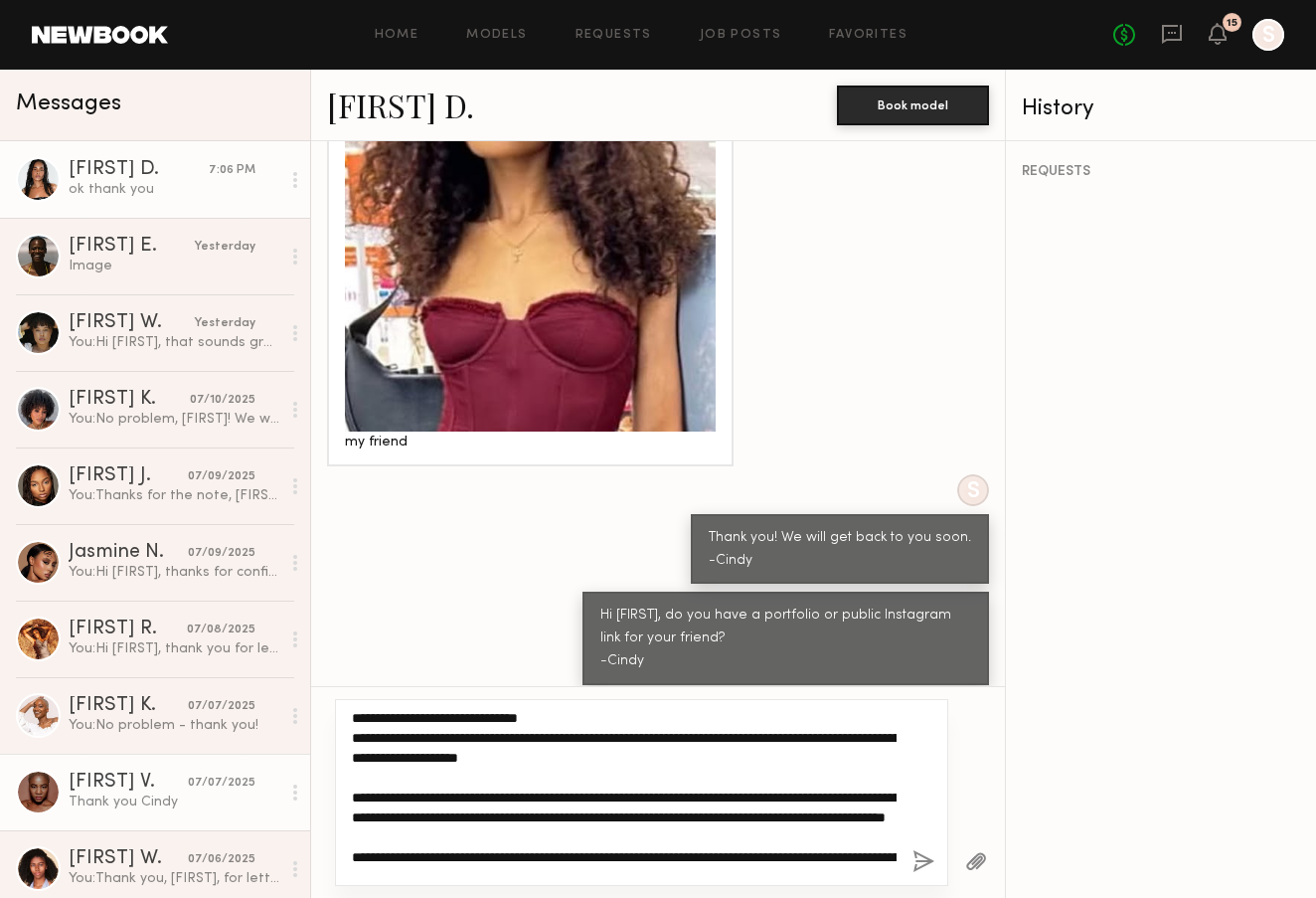 scroll, scrollTop: 25, scrollLeft: 0, axis: vertical 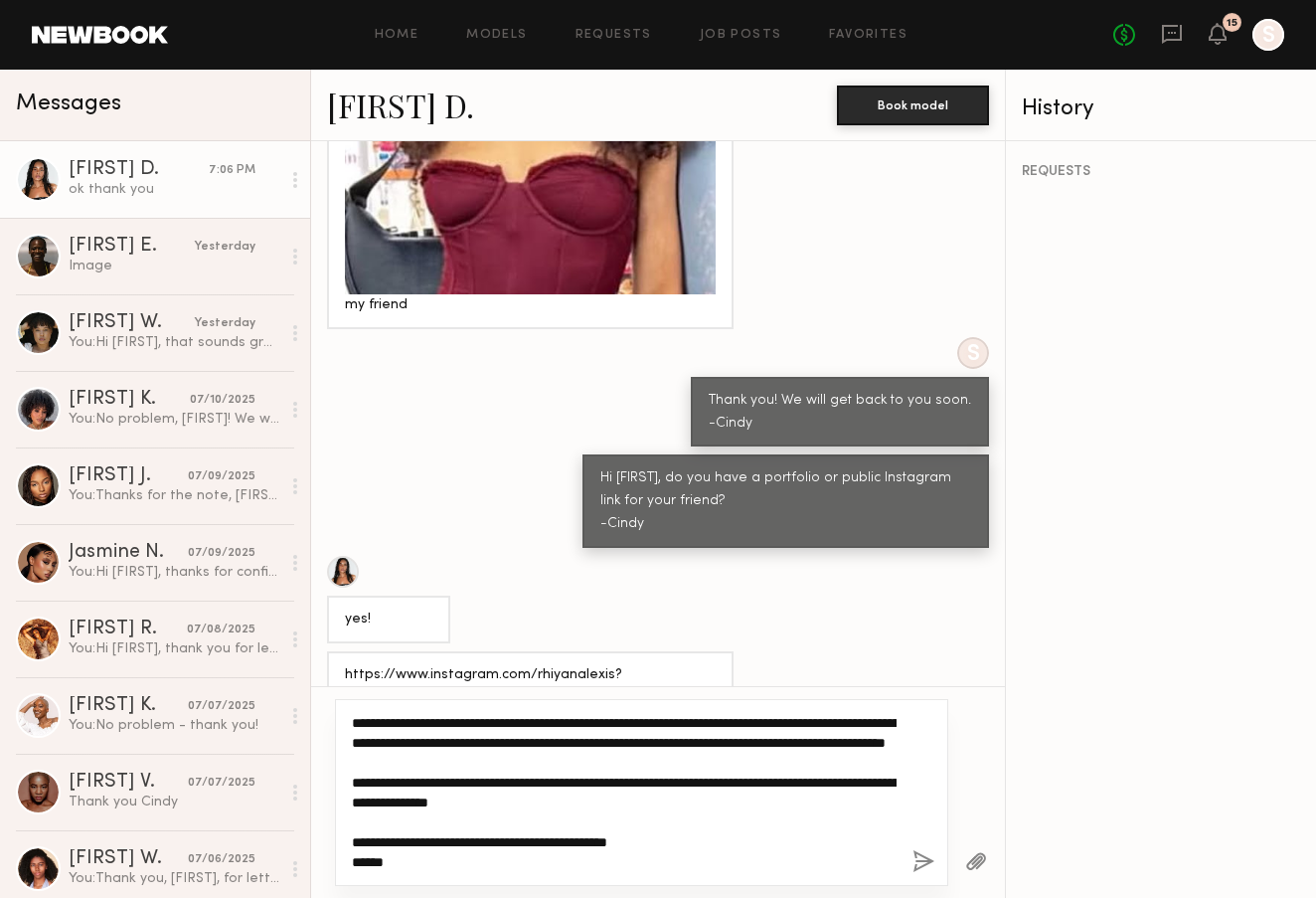 type on "**********" 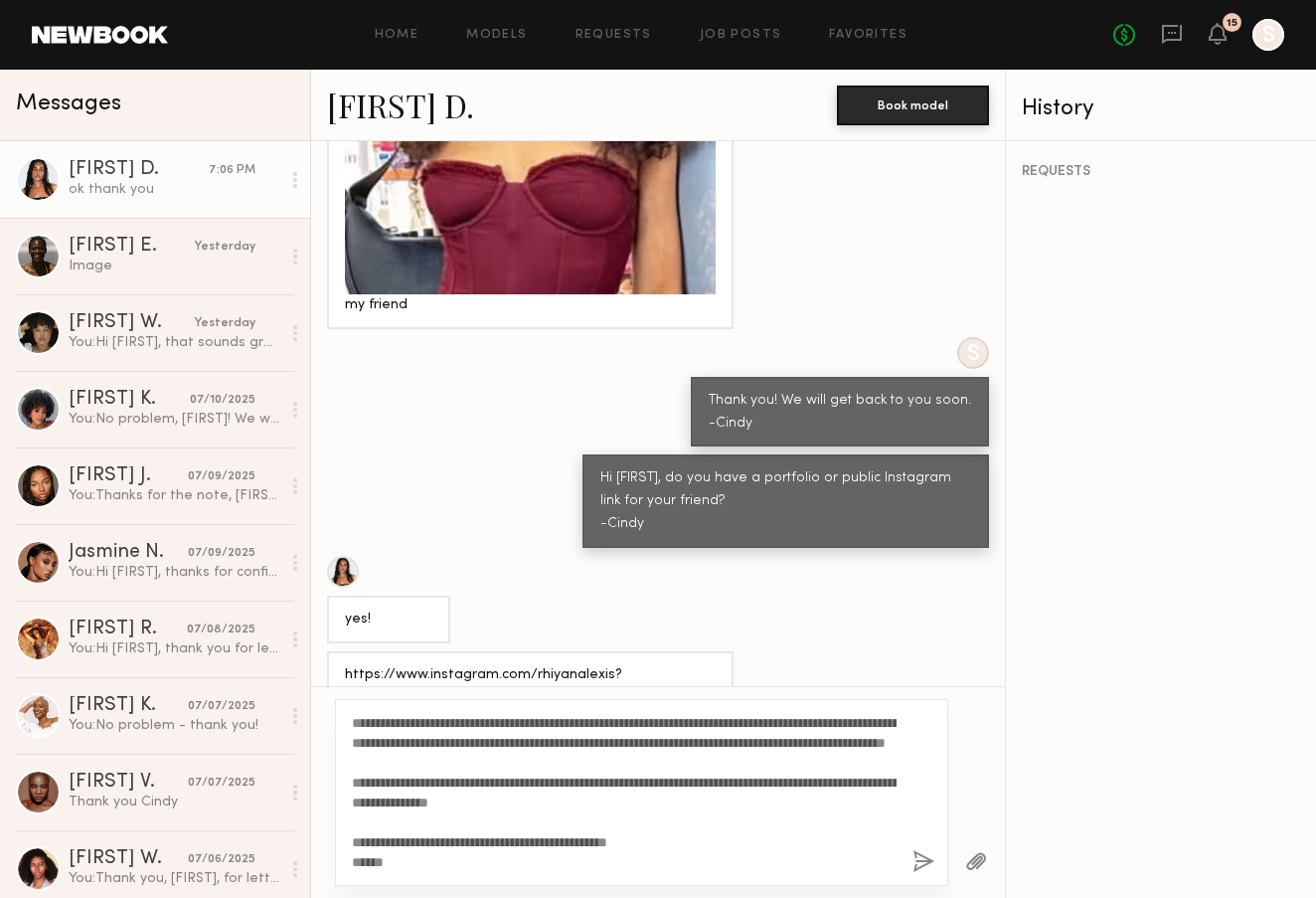 click 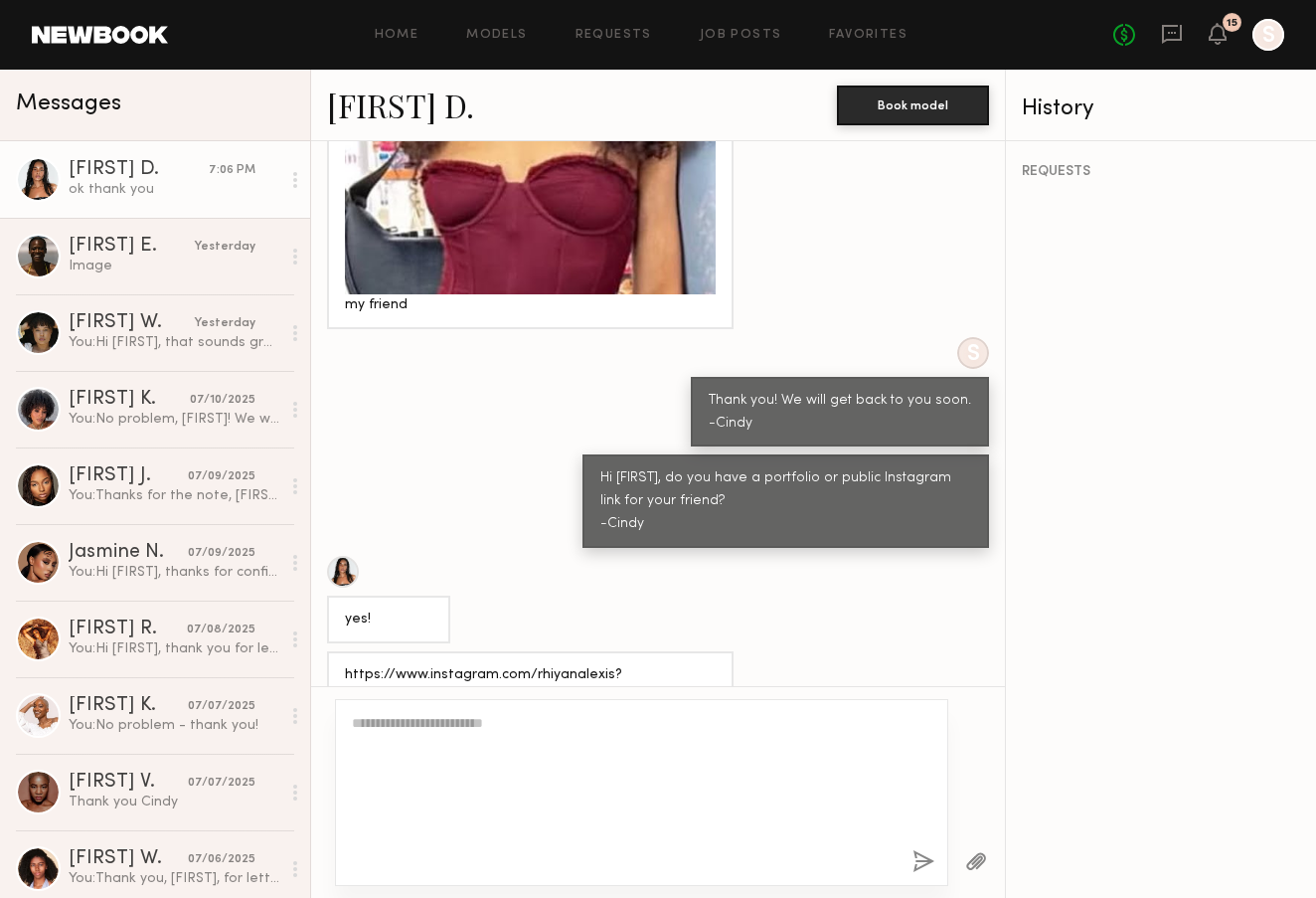 scroll, scrollTop: 3770, scrollLeft: 0, axis: vertical 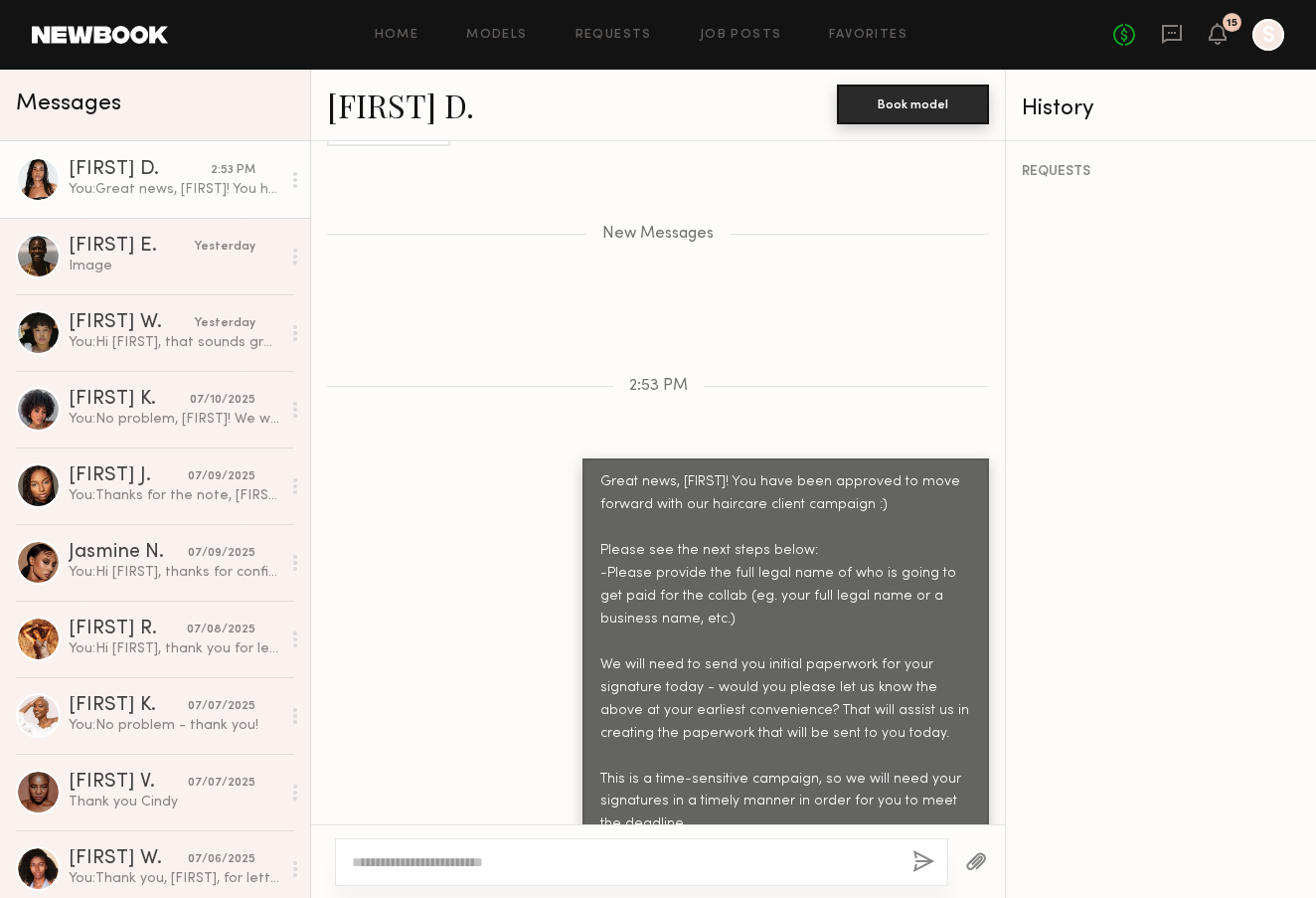 click on "Book model" 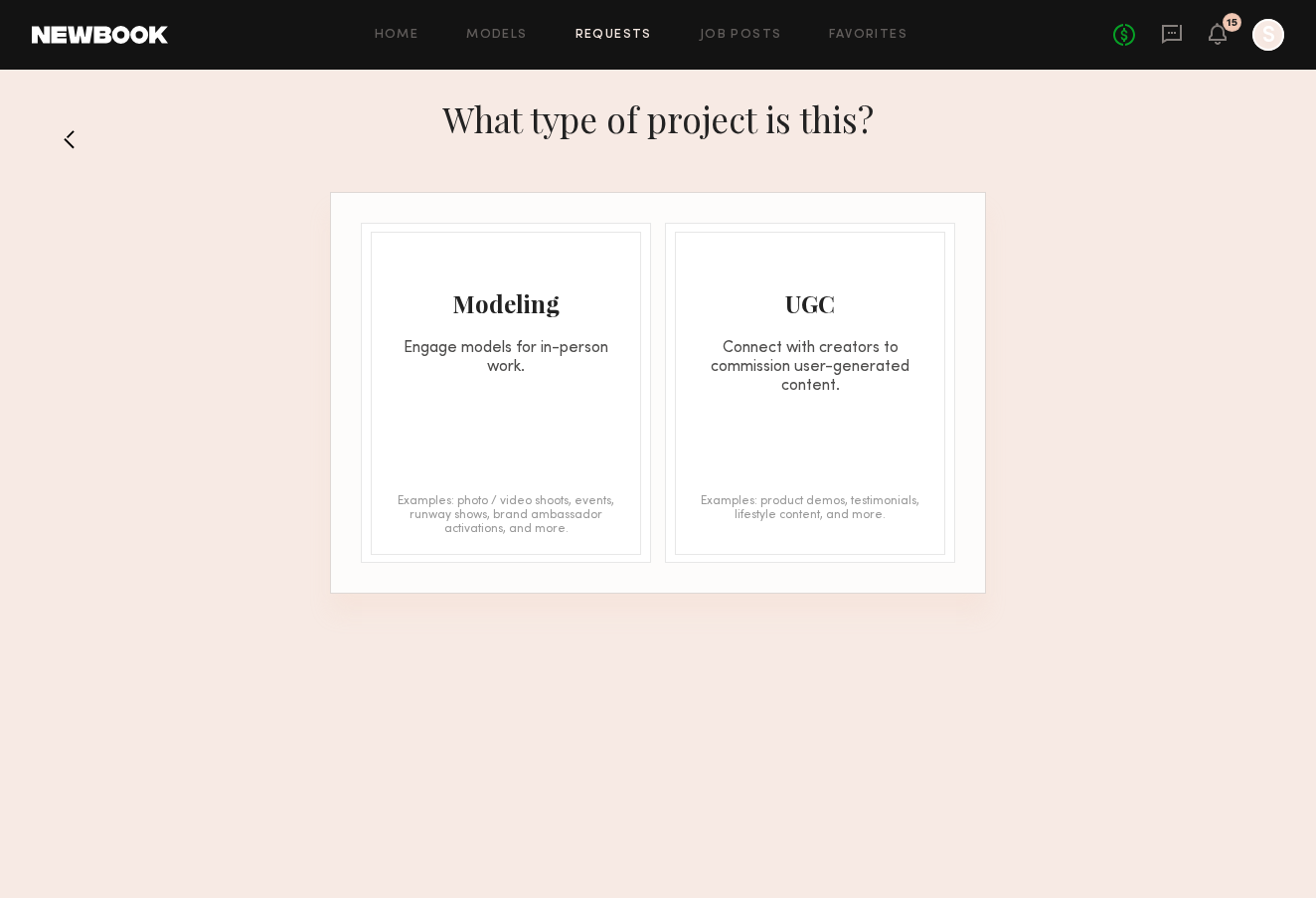 click on "UGC Connect with creators to commission user-generated content." 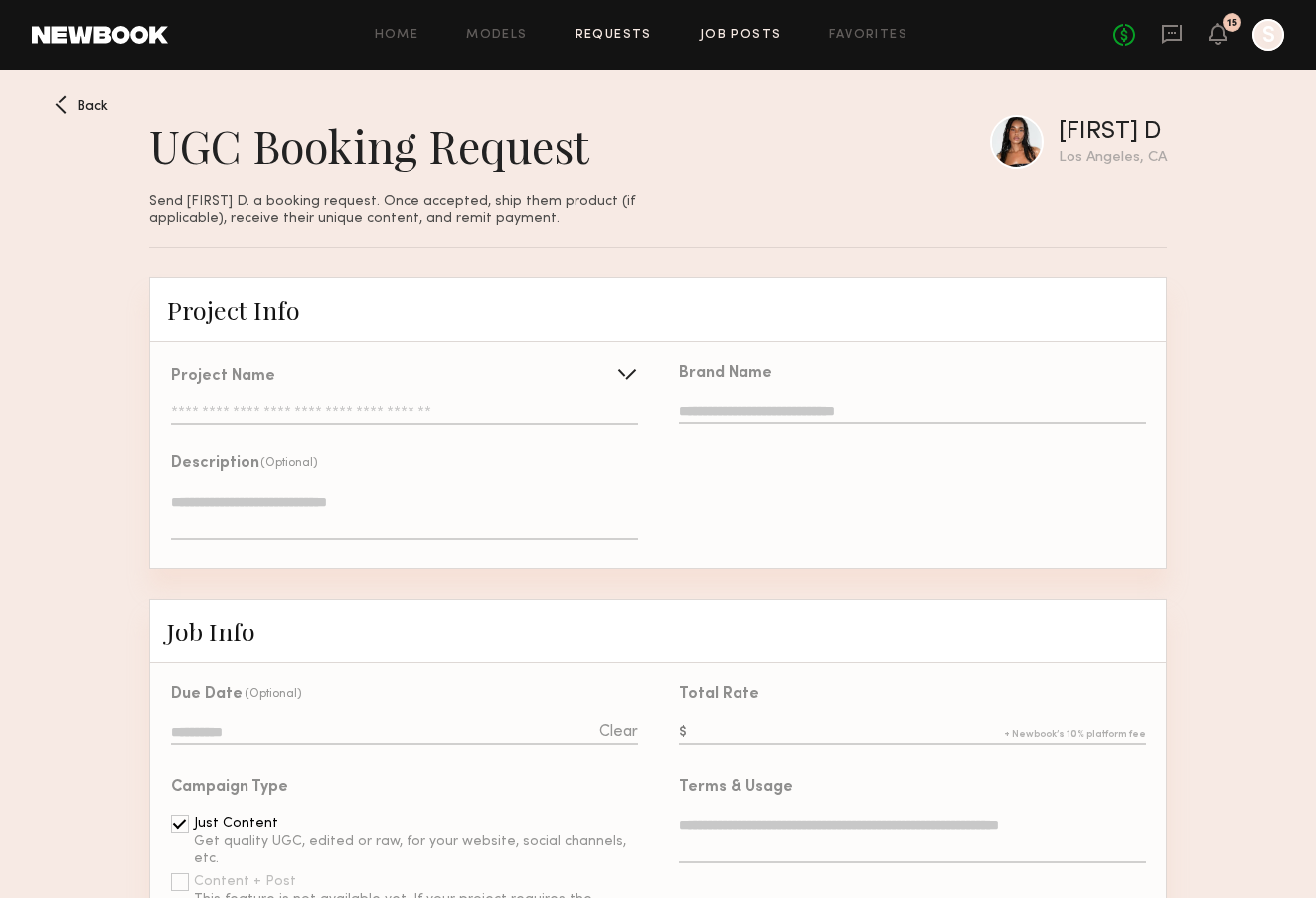 click on "Job Posts" 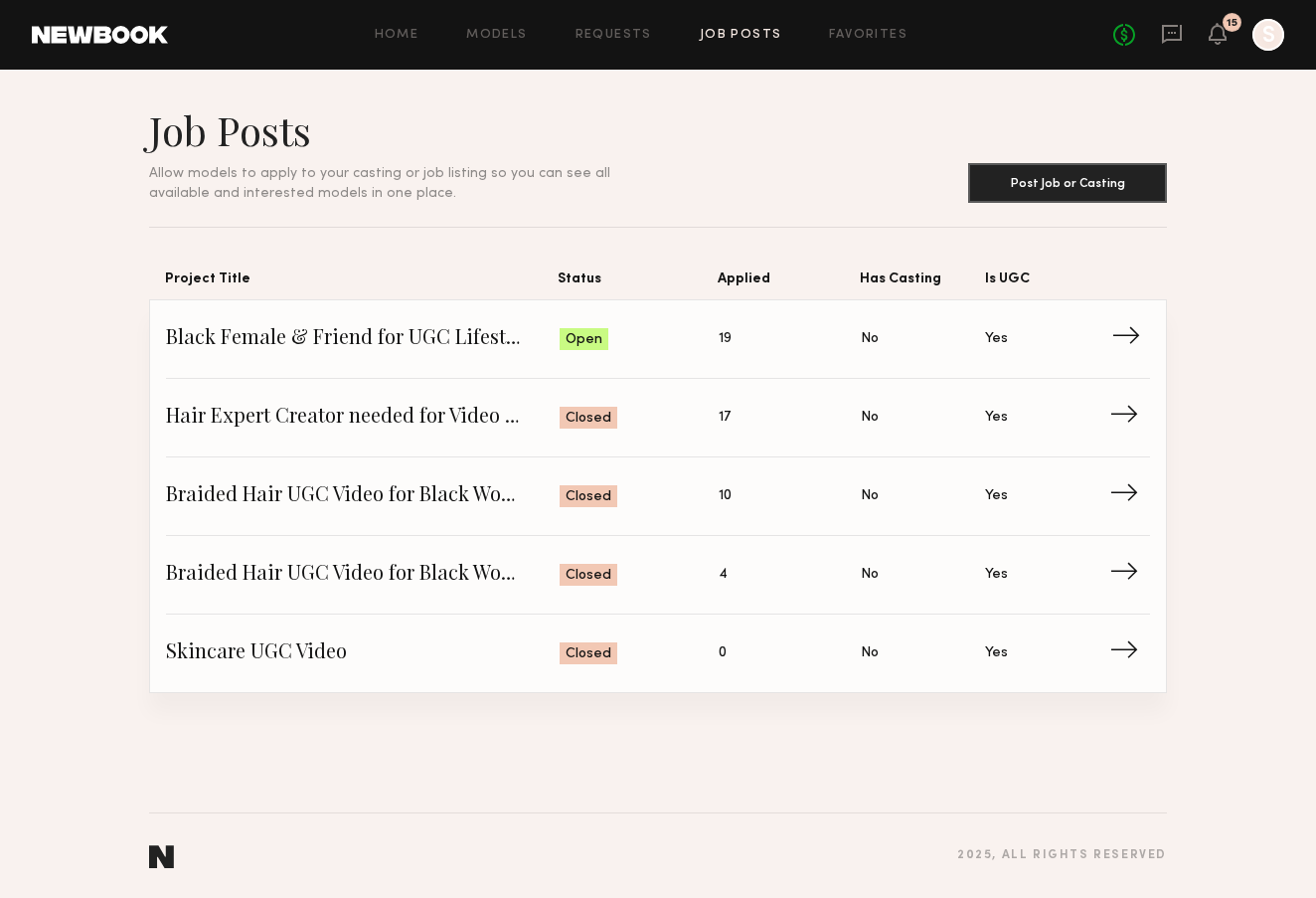 click on "Black Female & Friend for UGC Lifestyle Video" 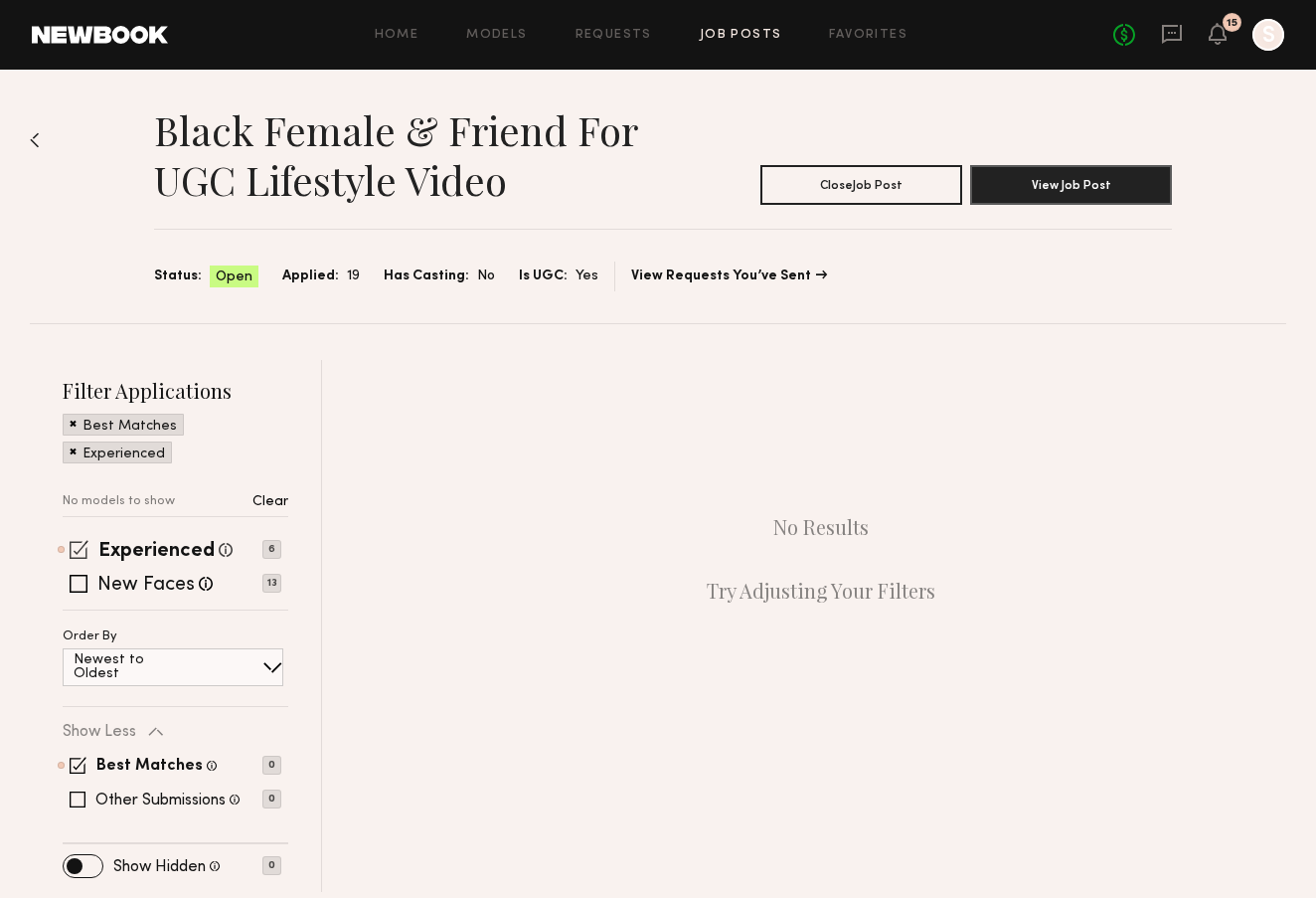 click 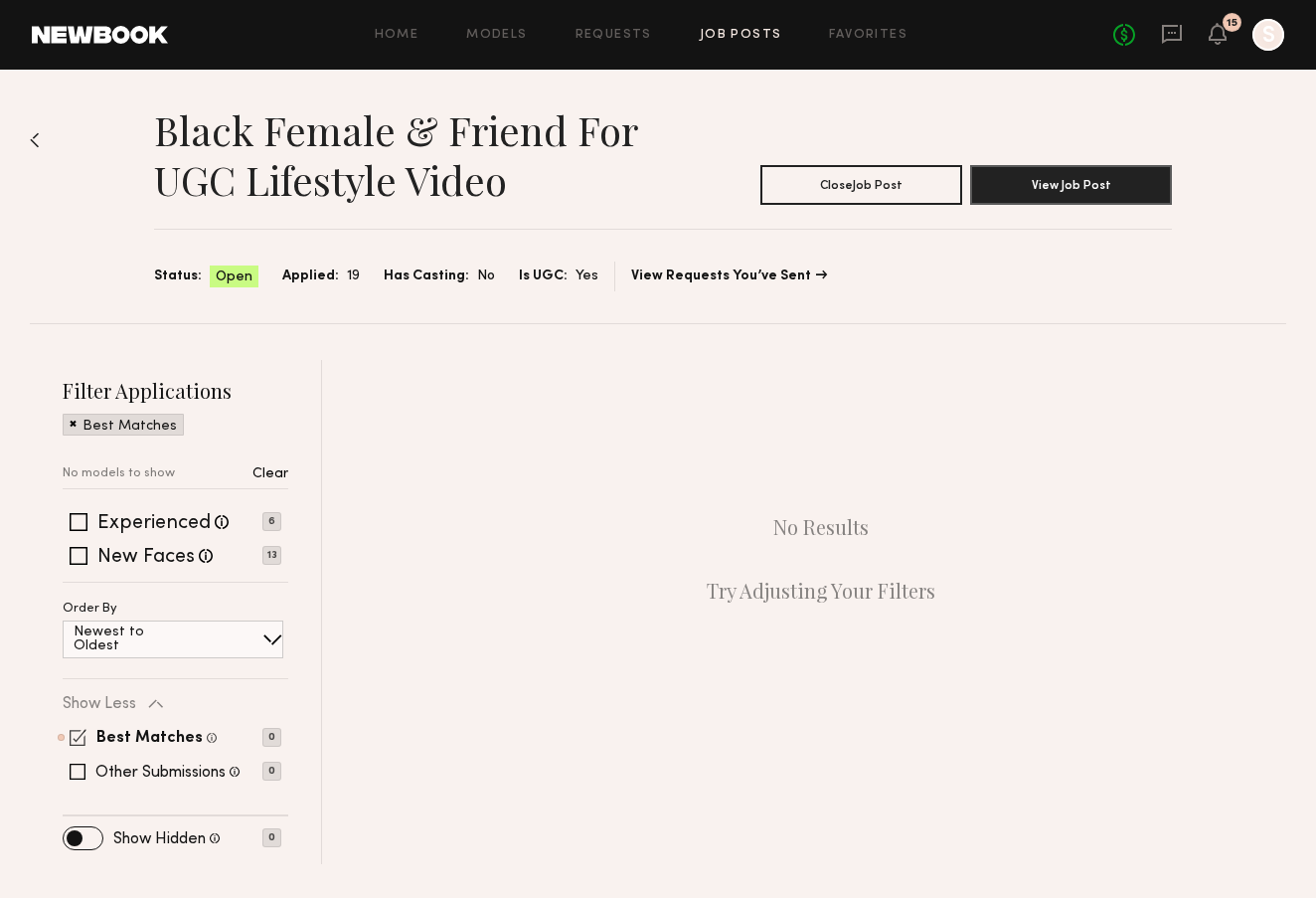 click 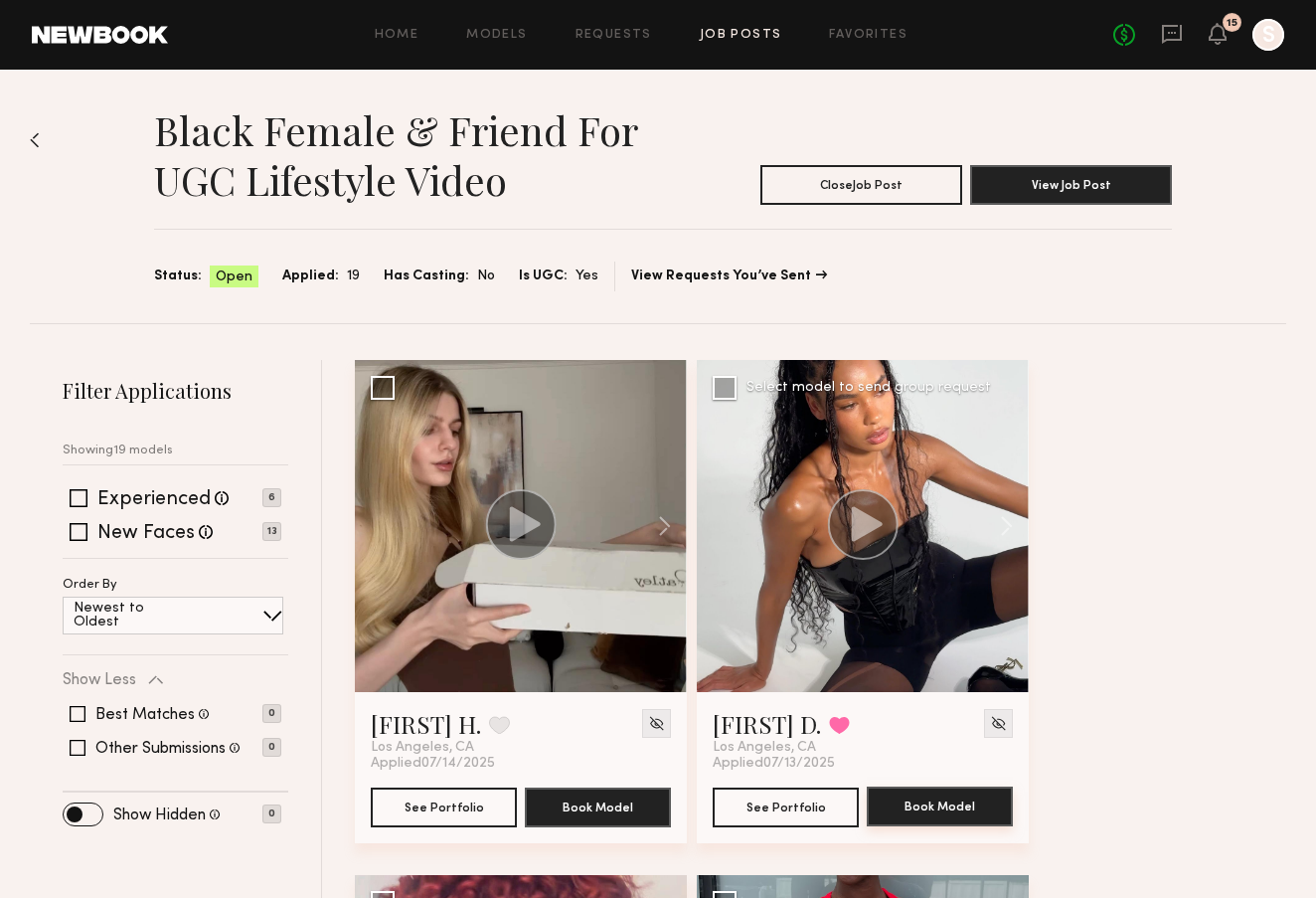 click on "Book Model" 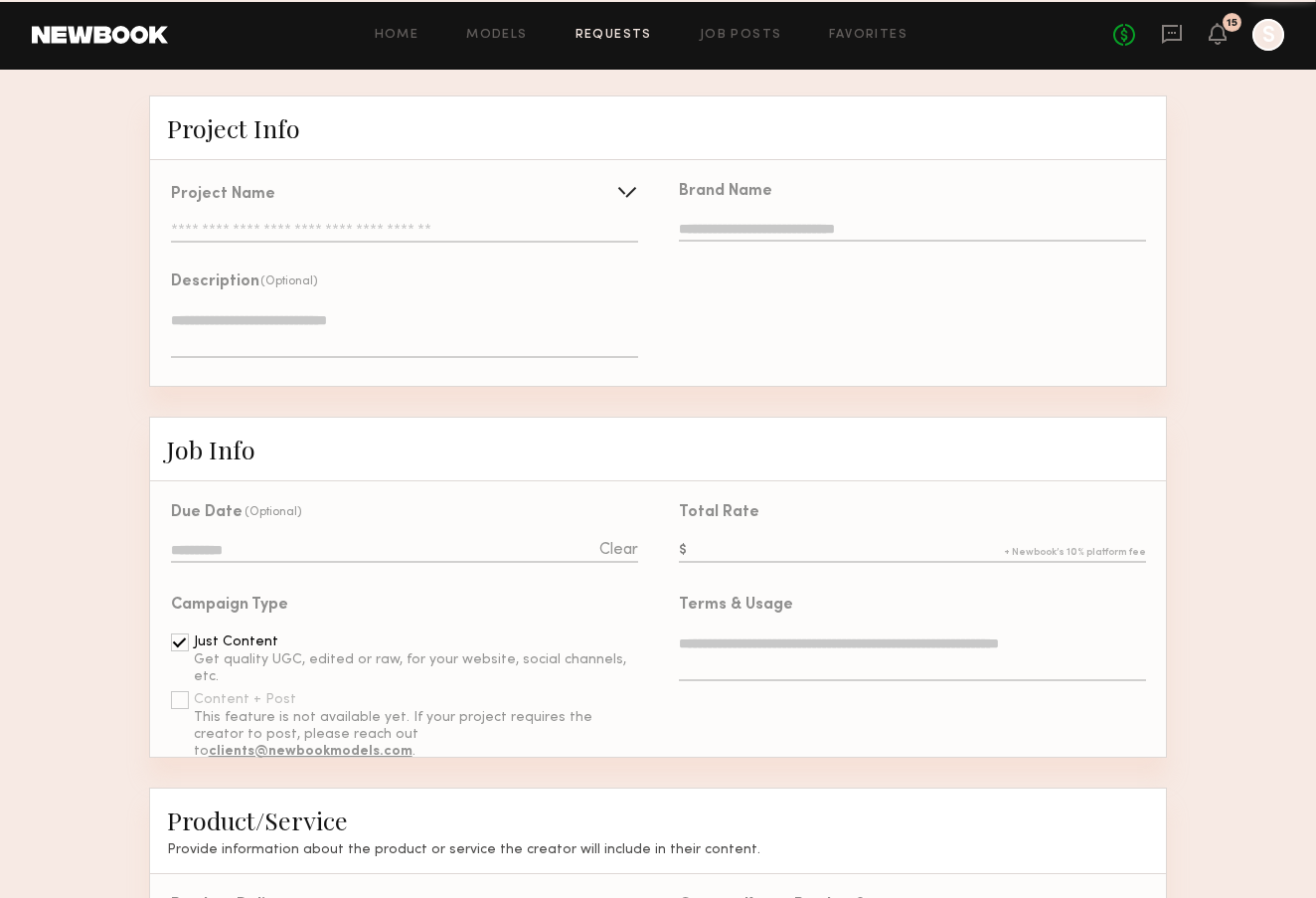 type on "**********" 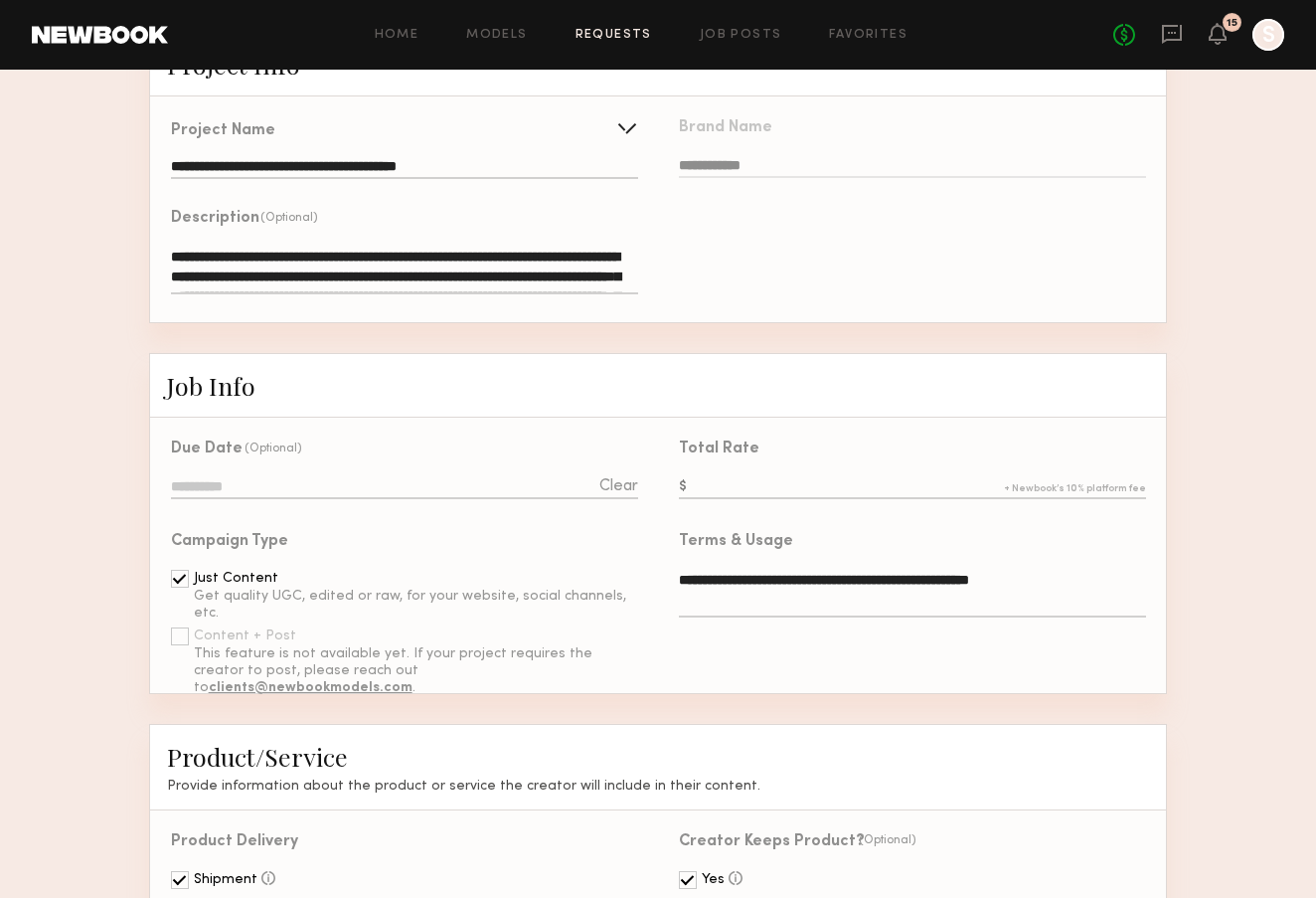 scroll, scrollTop: 0, scrollLeft: 0, axis: both 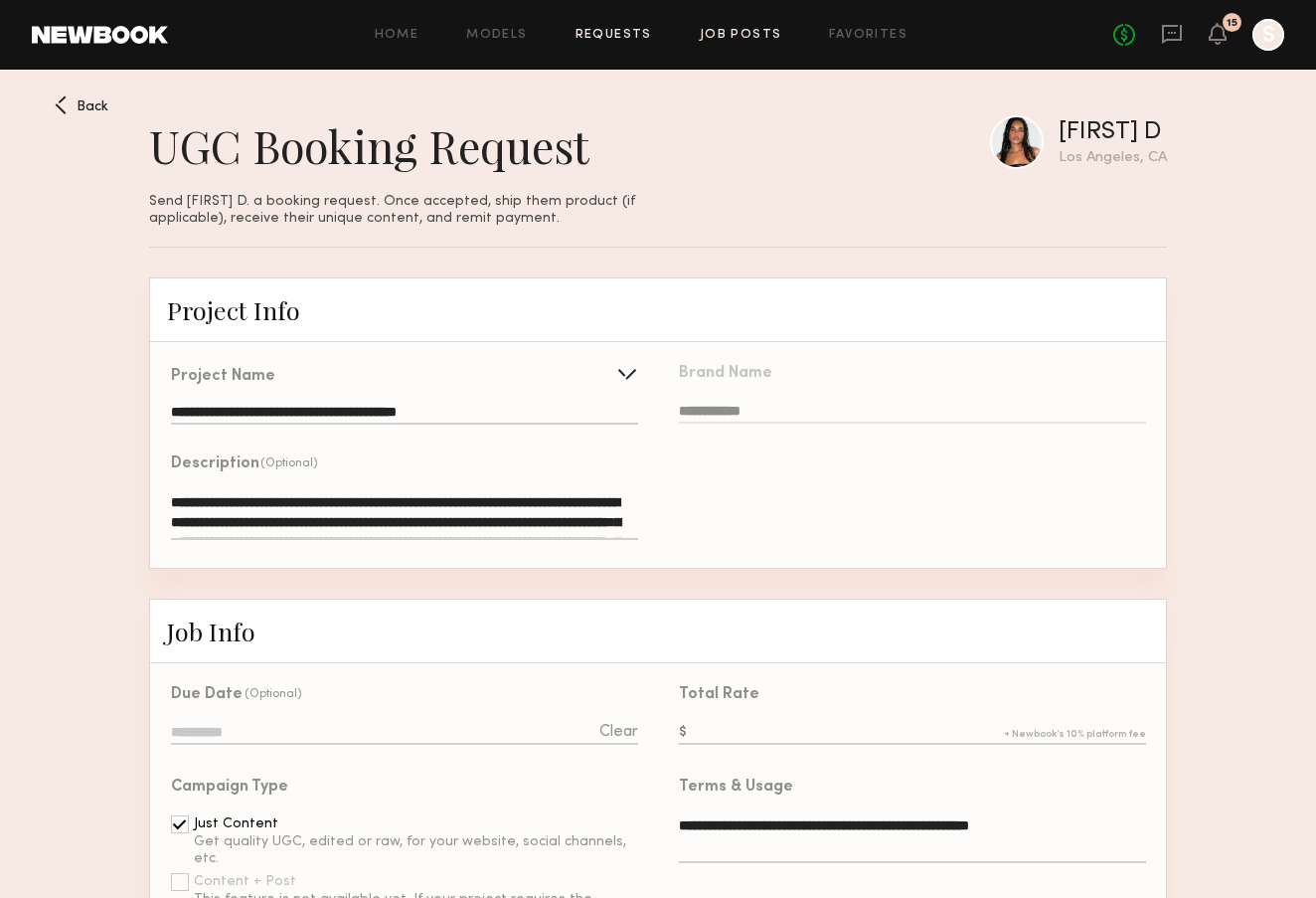 click on "Job Posts" 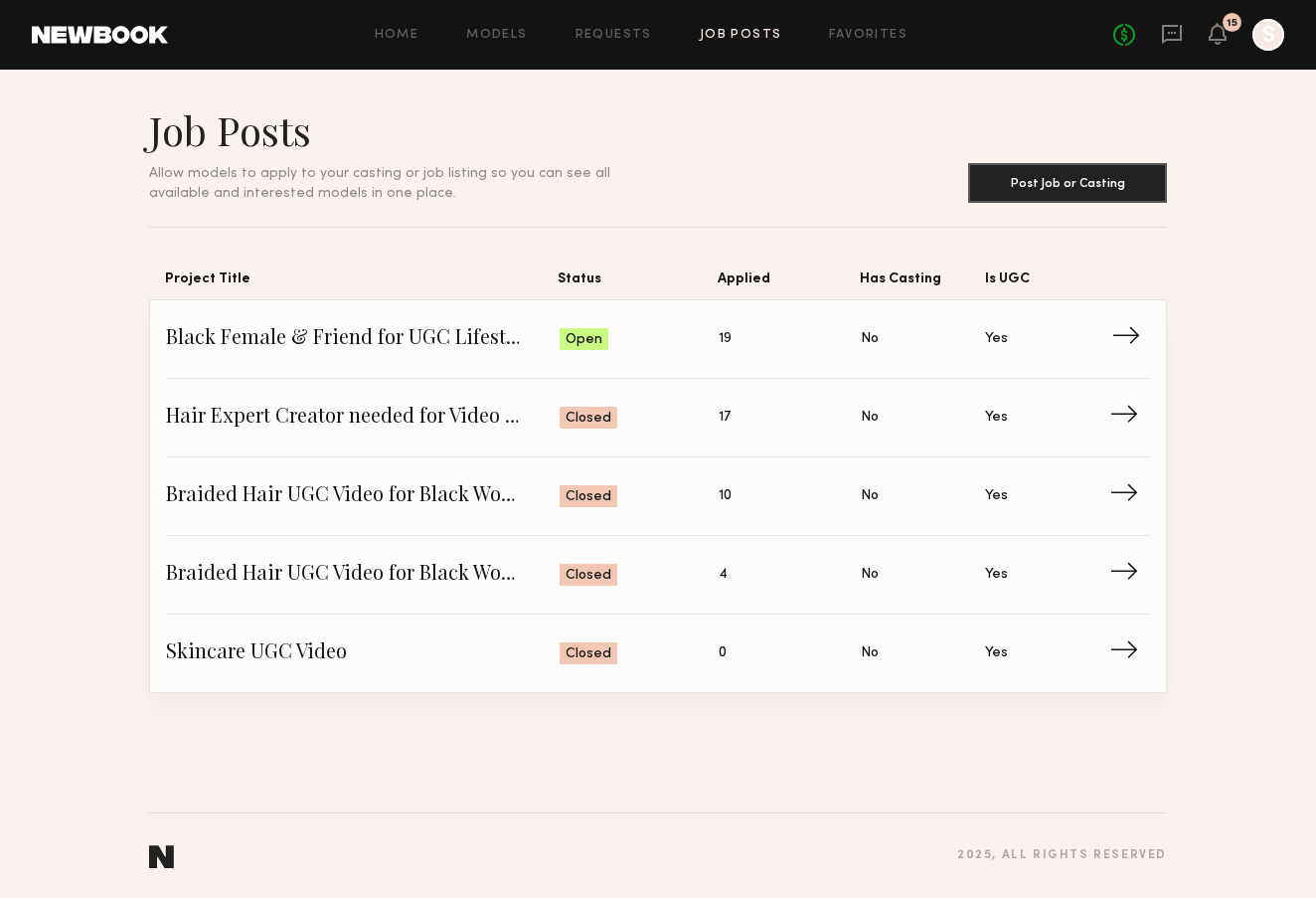 click on "Black Female & Friend for UGC Lifestyle Video Status: Open Applied: 19 Has Casting: No Is UGC: Yes →" 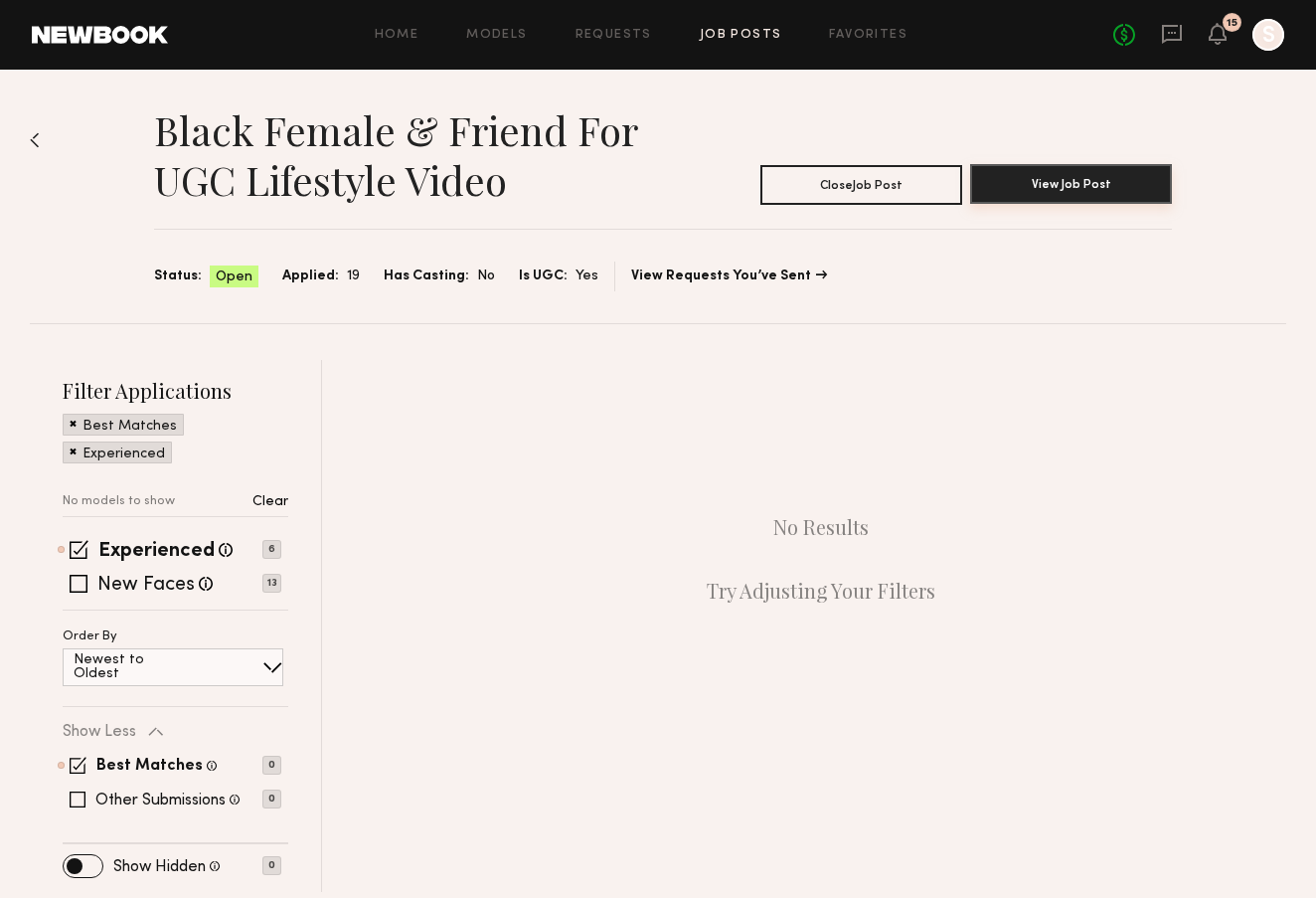 click on "View Job Post" 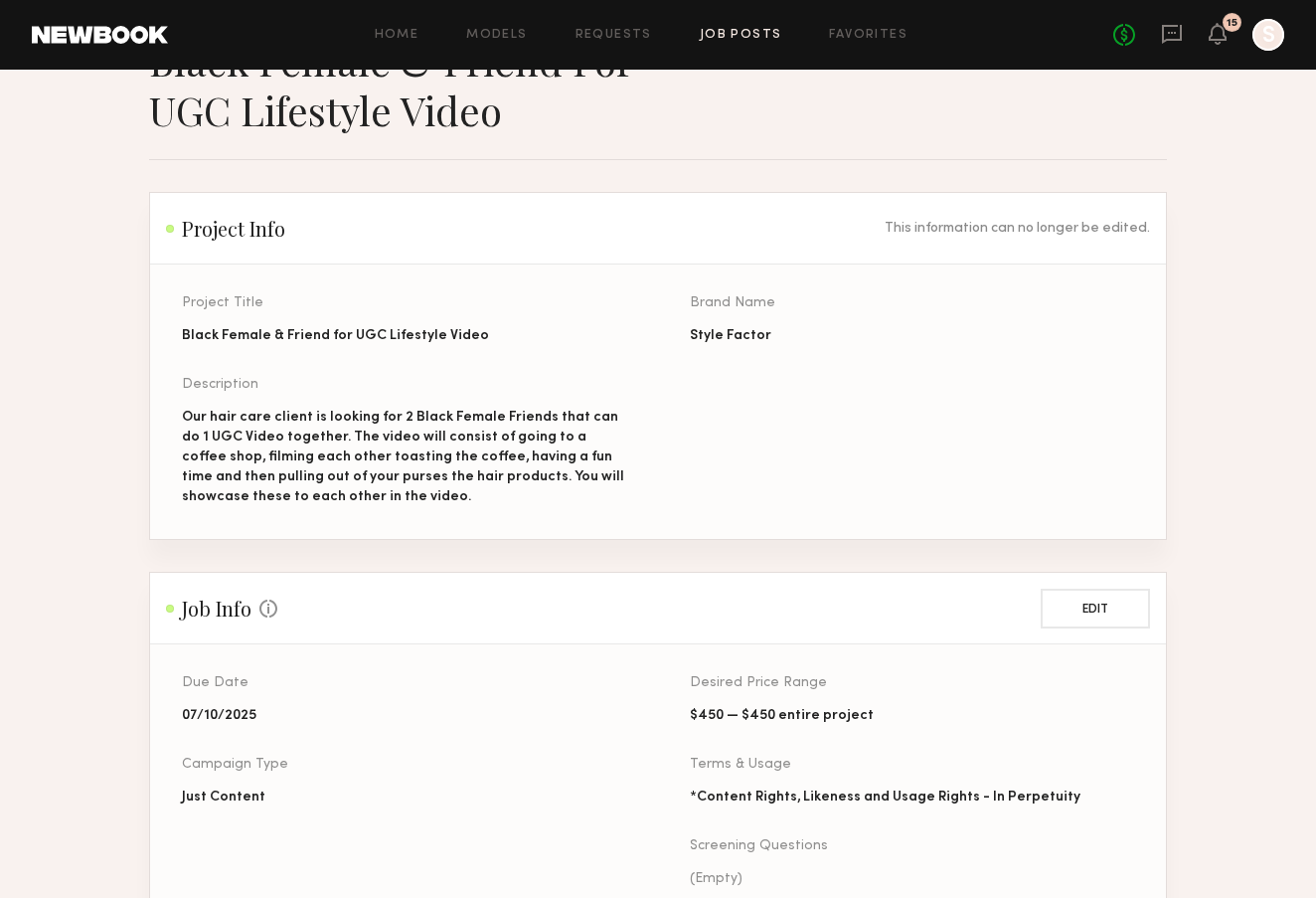 scroll, scrollTop: 78, scrollLeft: 0, axis: vertical 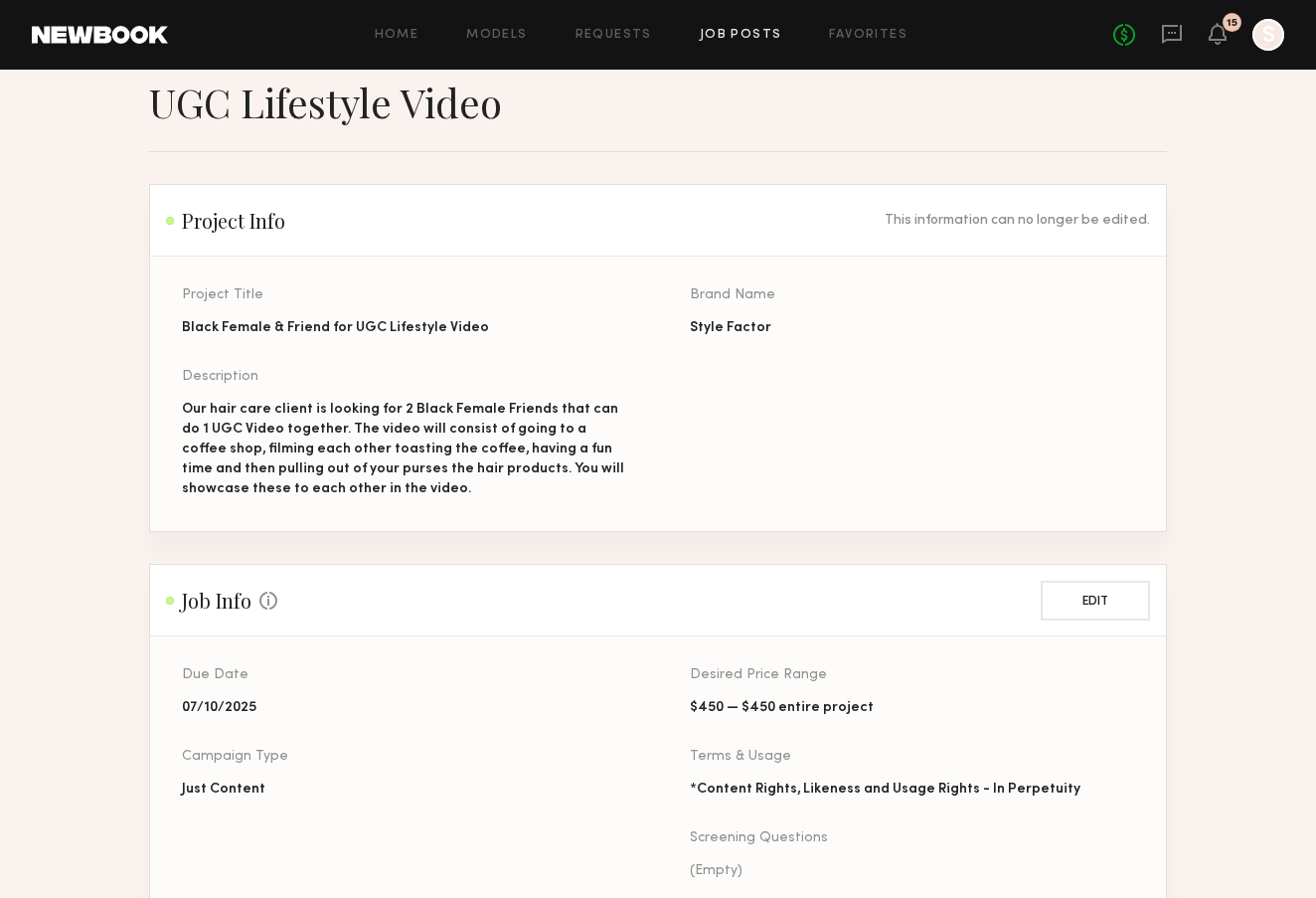 click on "Job Posts" 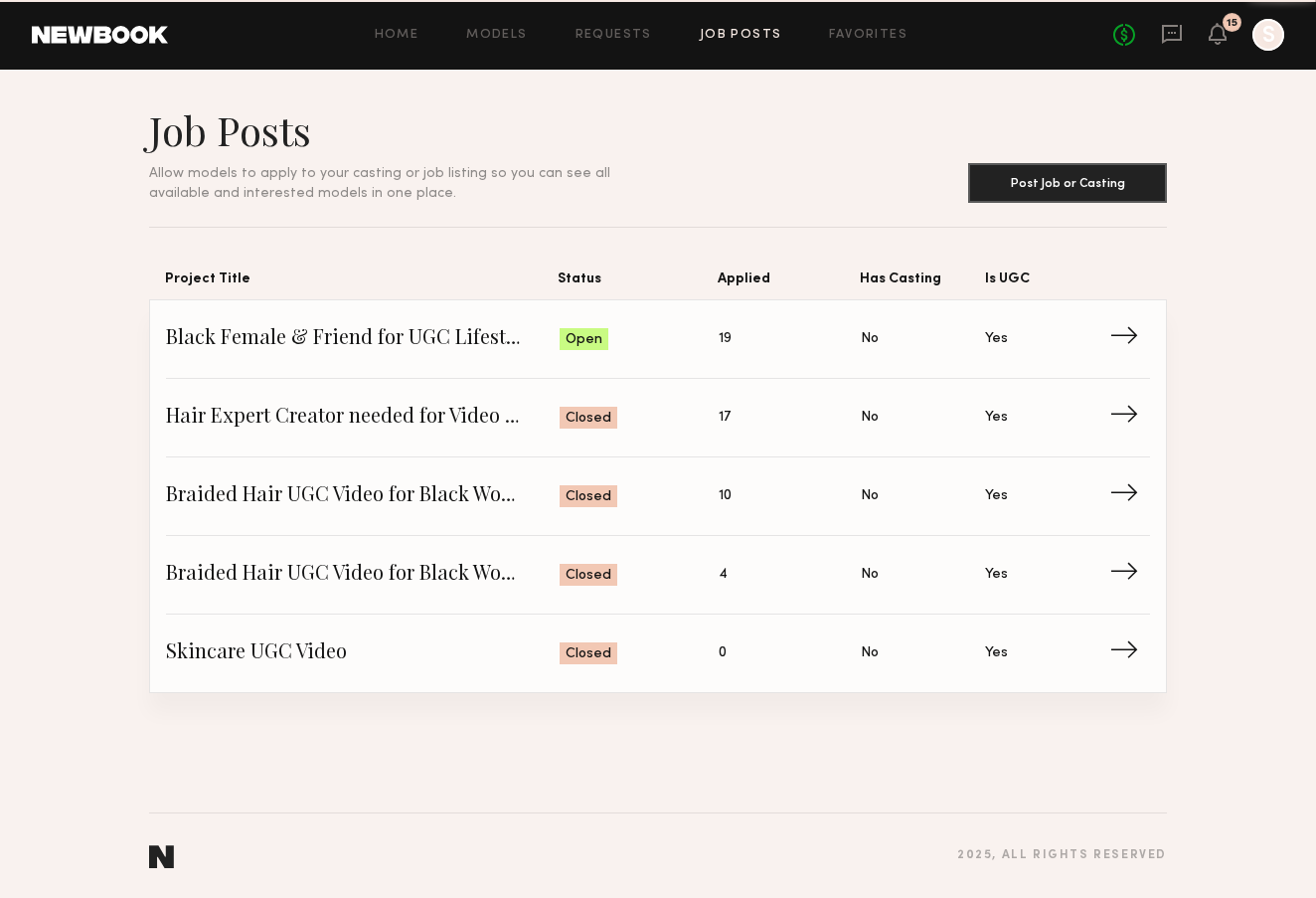 scroll, scrollTop: 0, scrollLeft: 0, axis: both 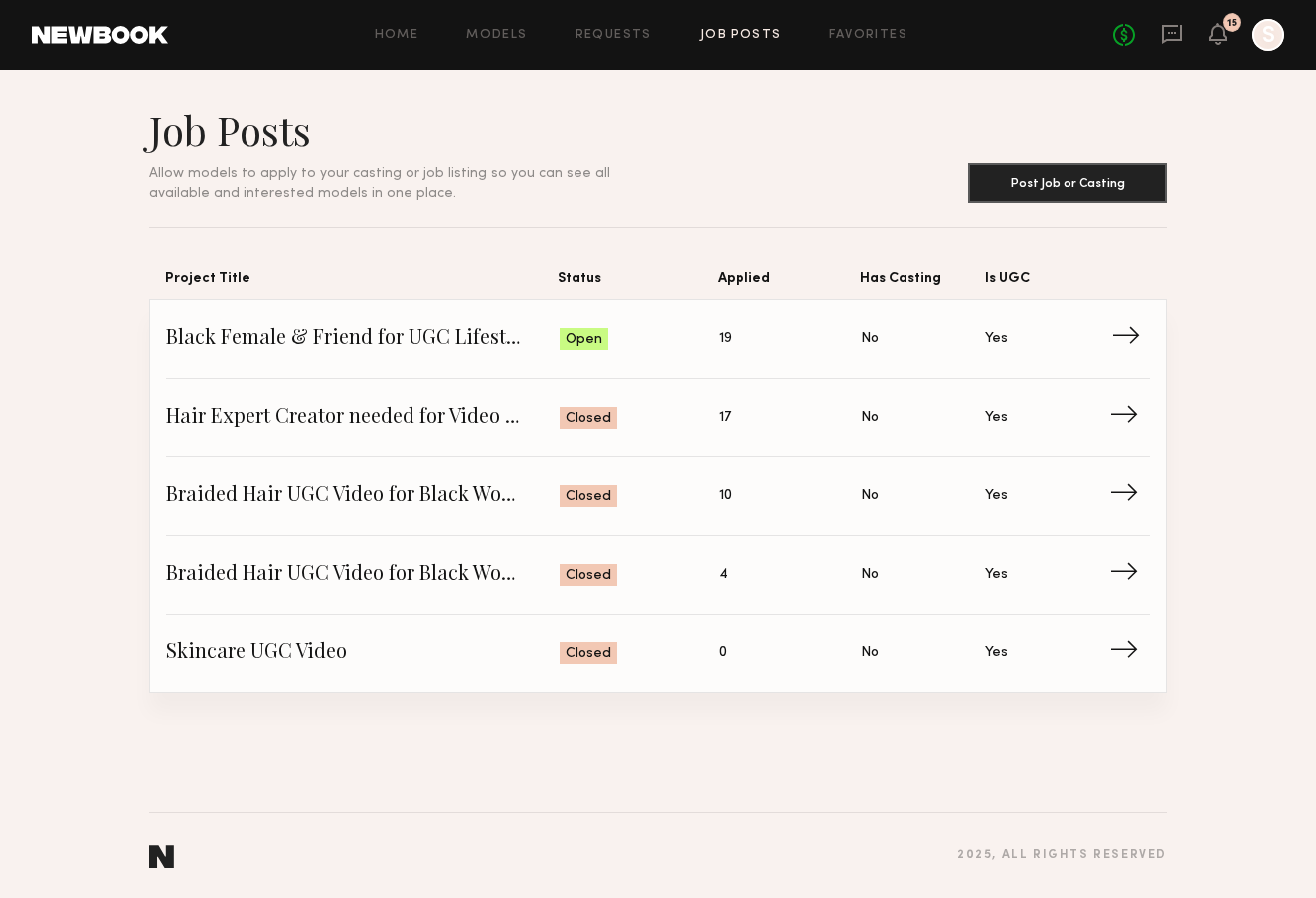 click on "Applied: 19" 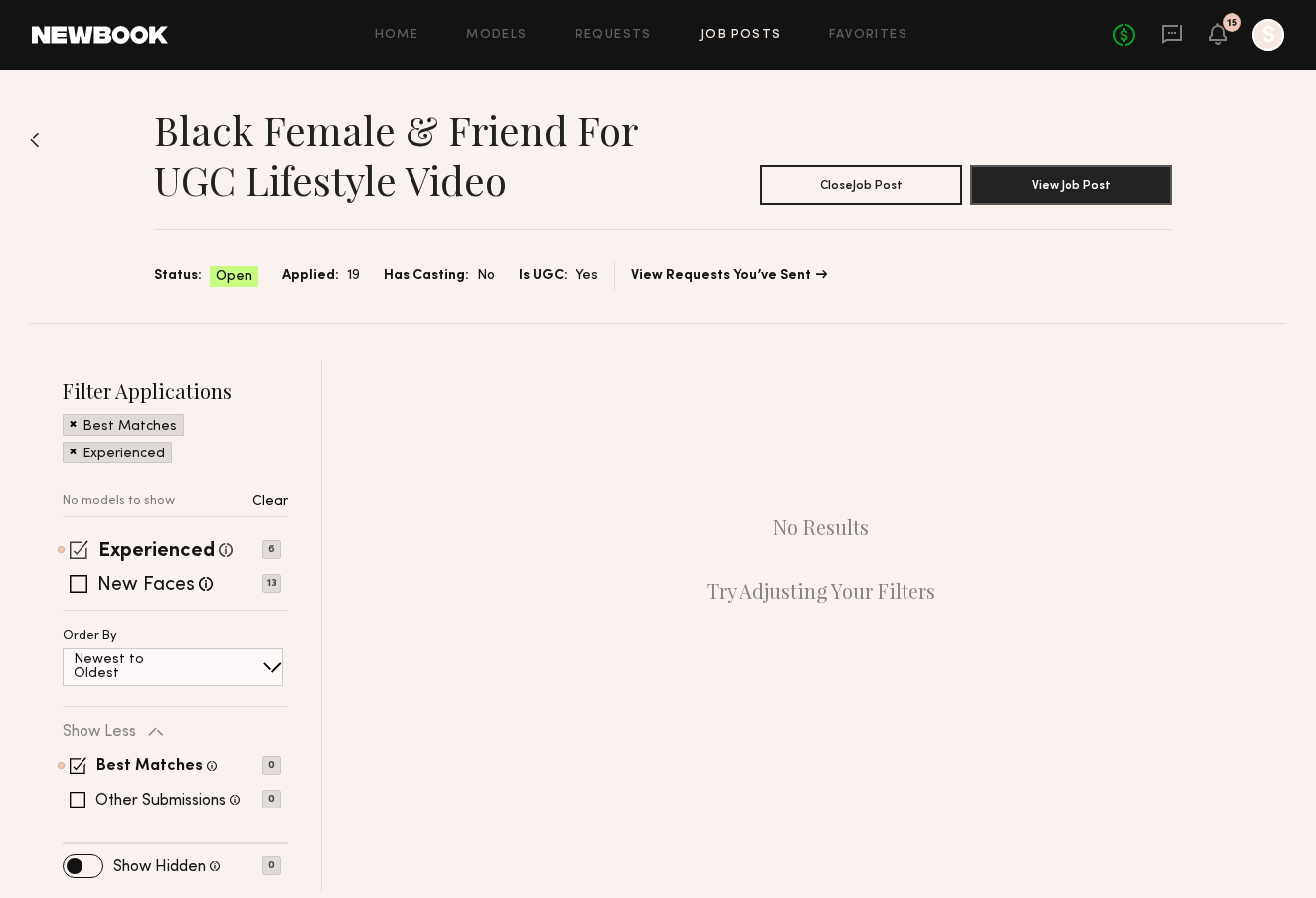 click 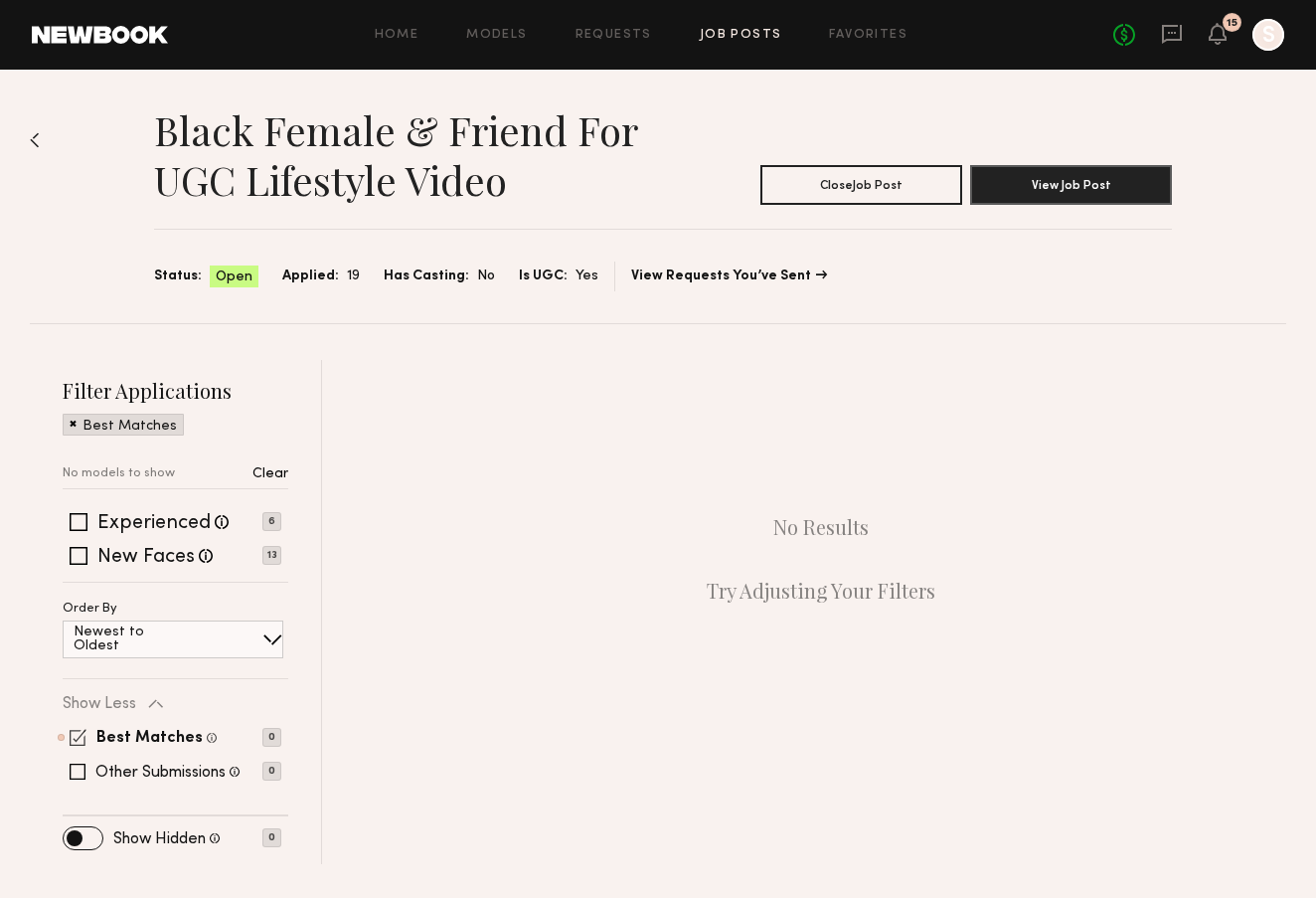 click 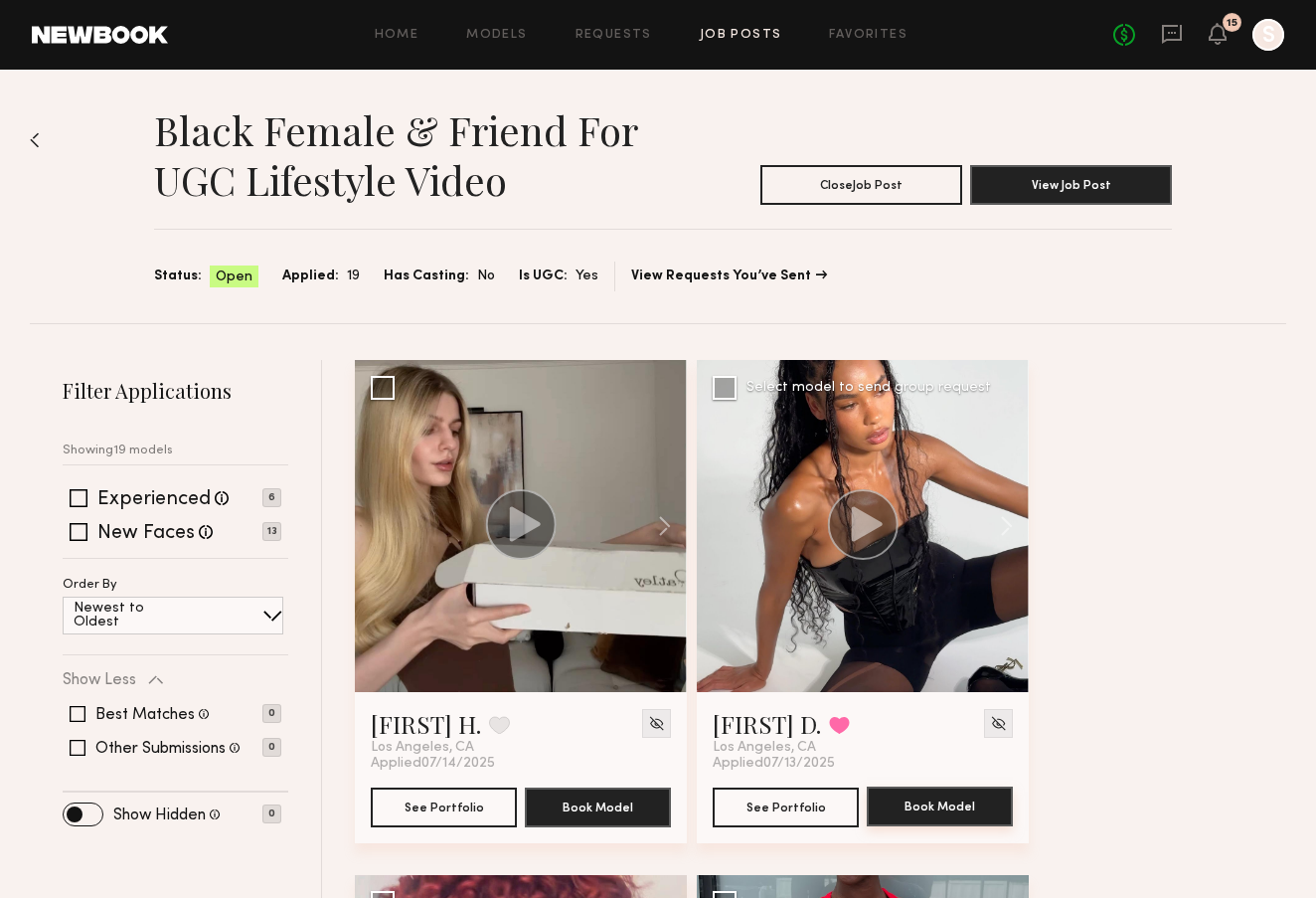 click on "Book Model" 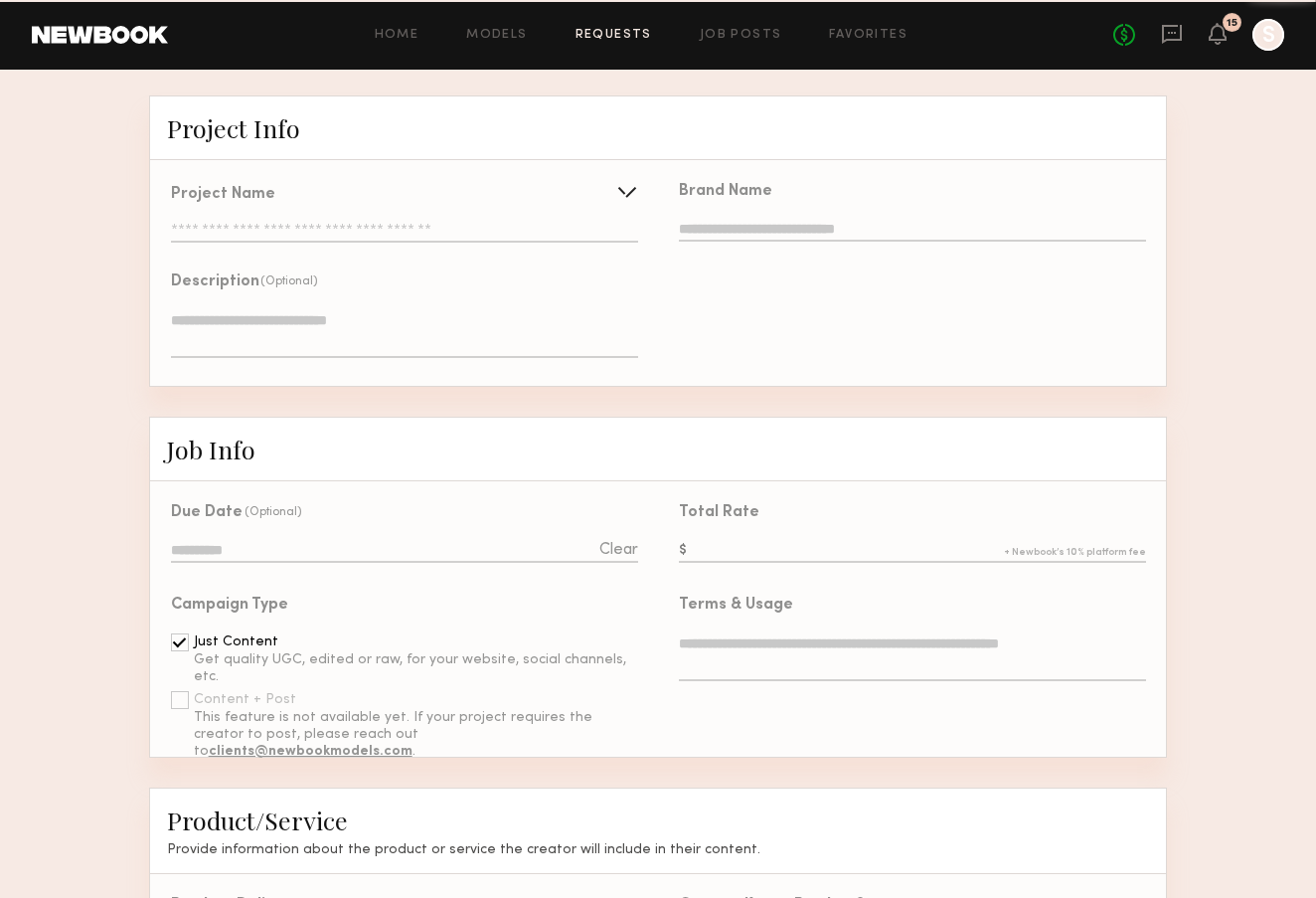 type on "**********" 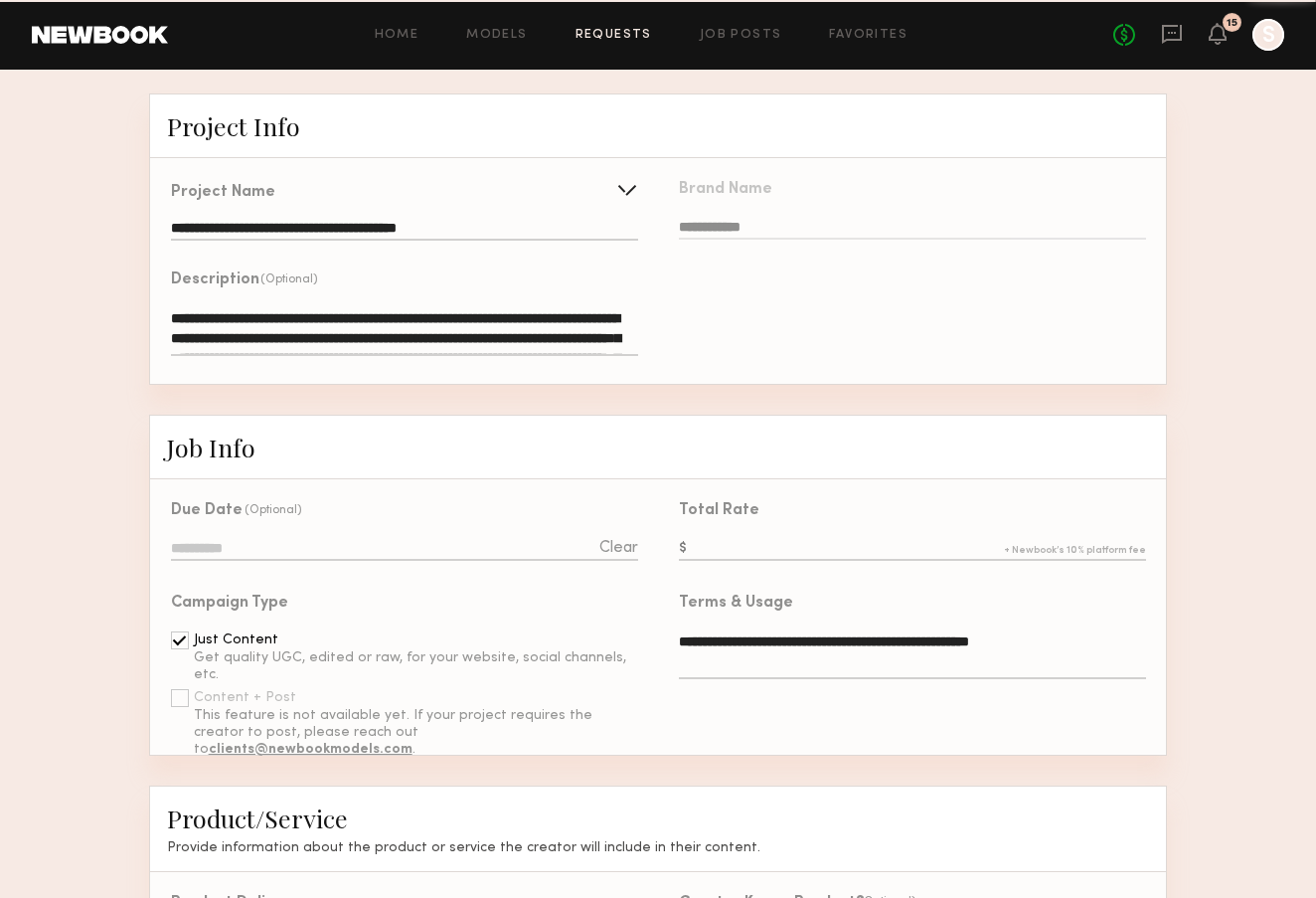 scroll, scrollTop: 304, scrollLeft: 0, axis: vertical 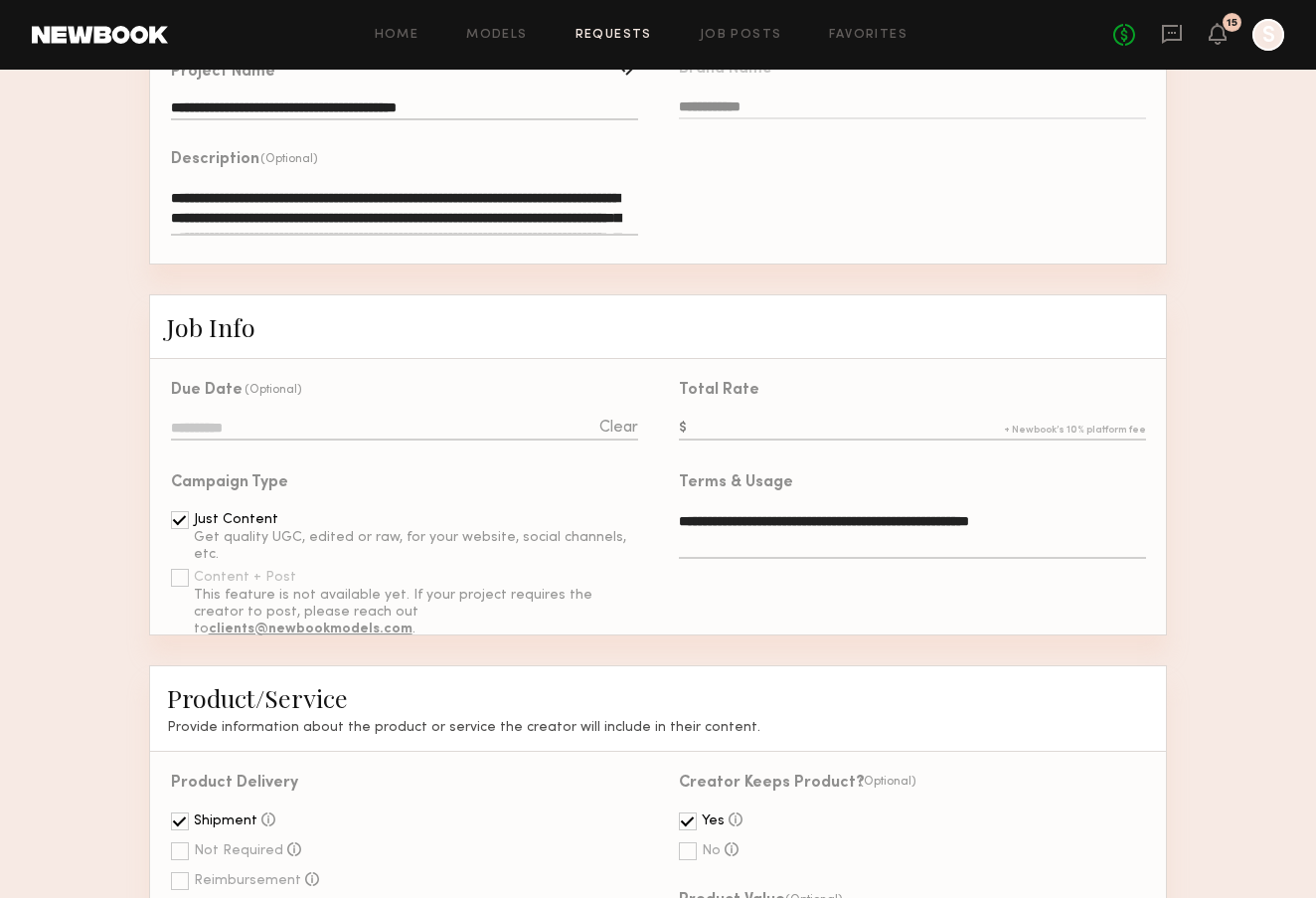 click on "Total Rate" 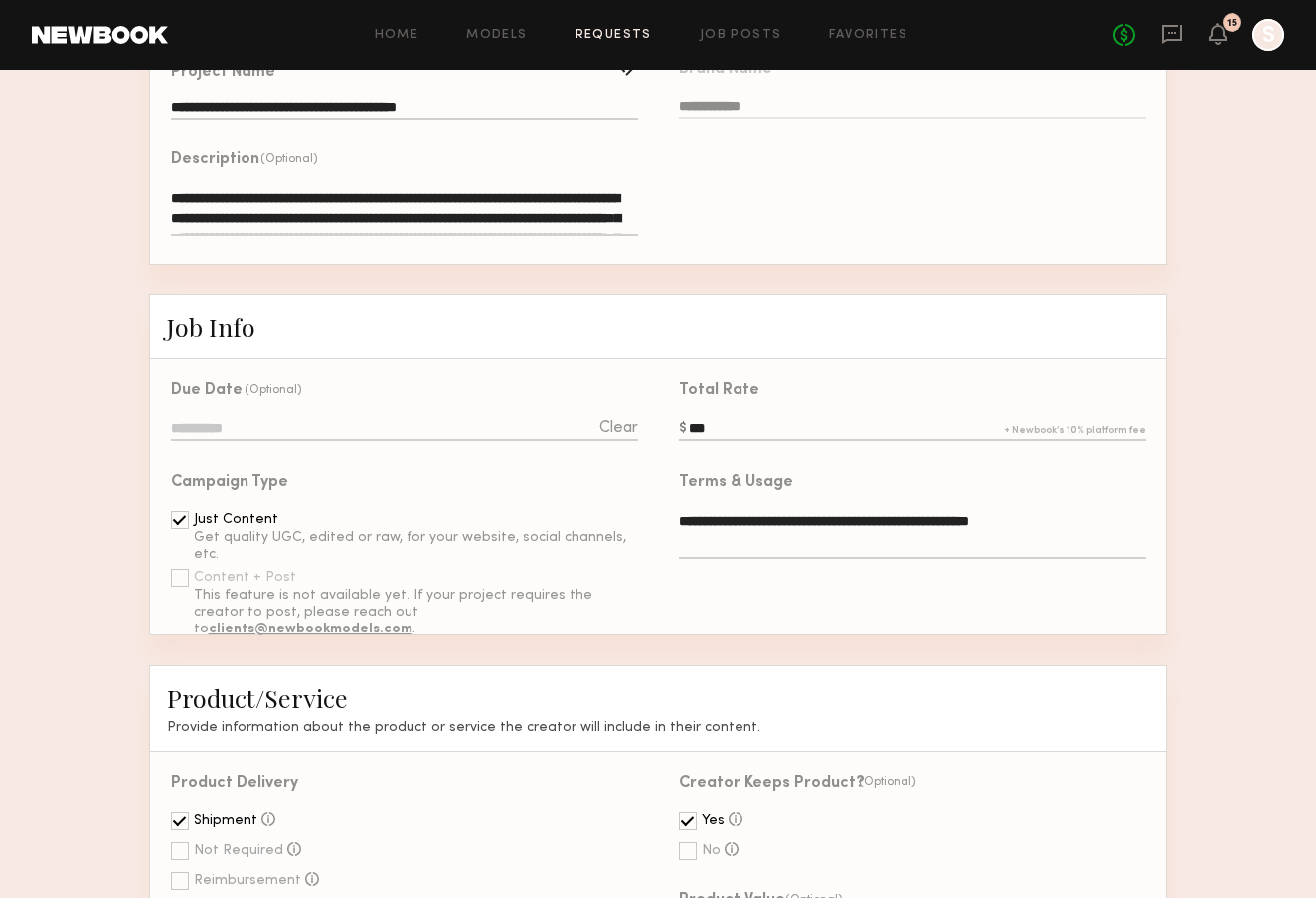 type on "***" 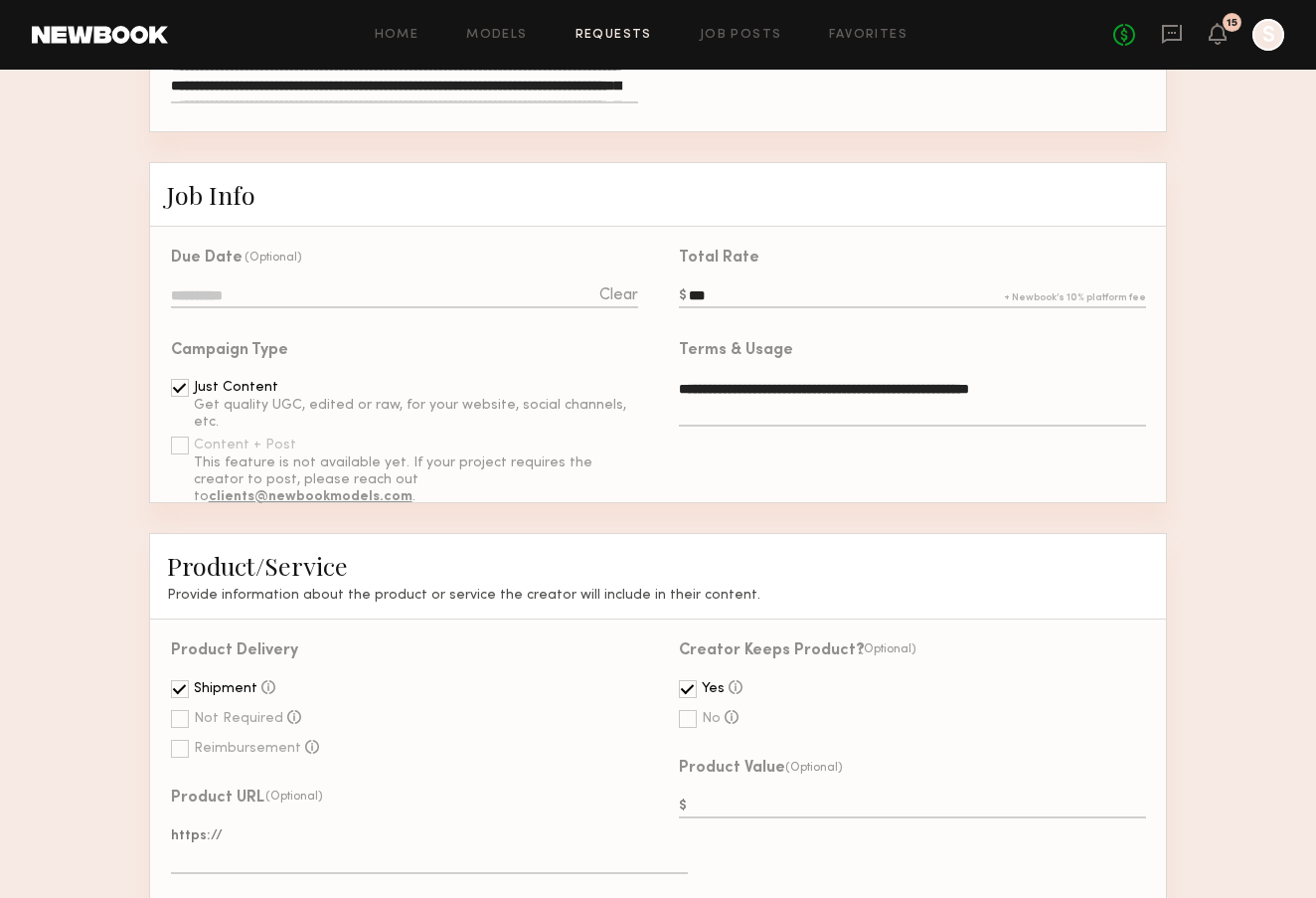 scroll, scrollTop: 252, scrollLeft: 0, axis: vertical 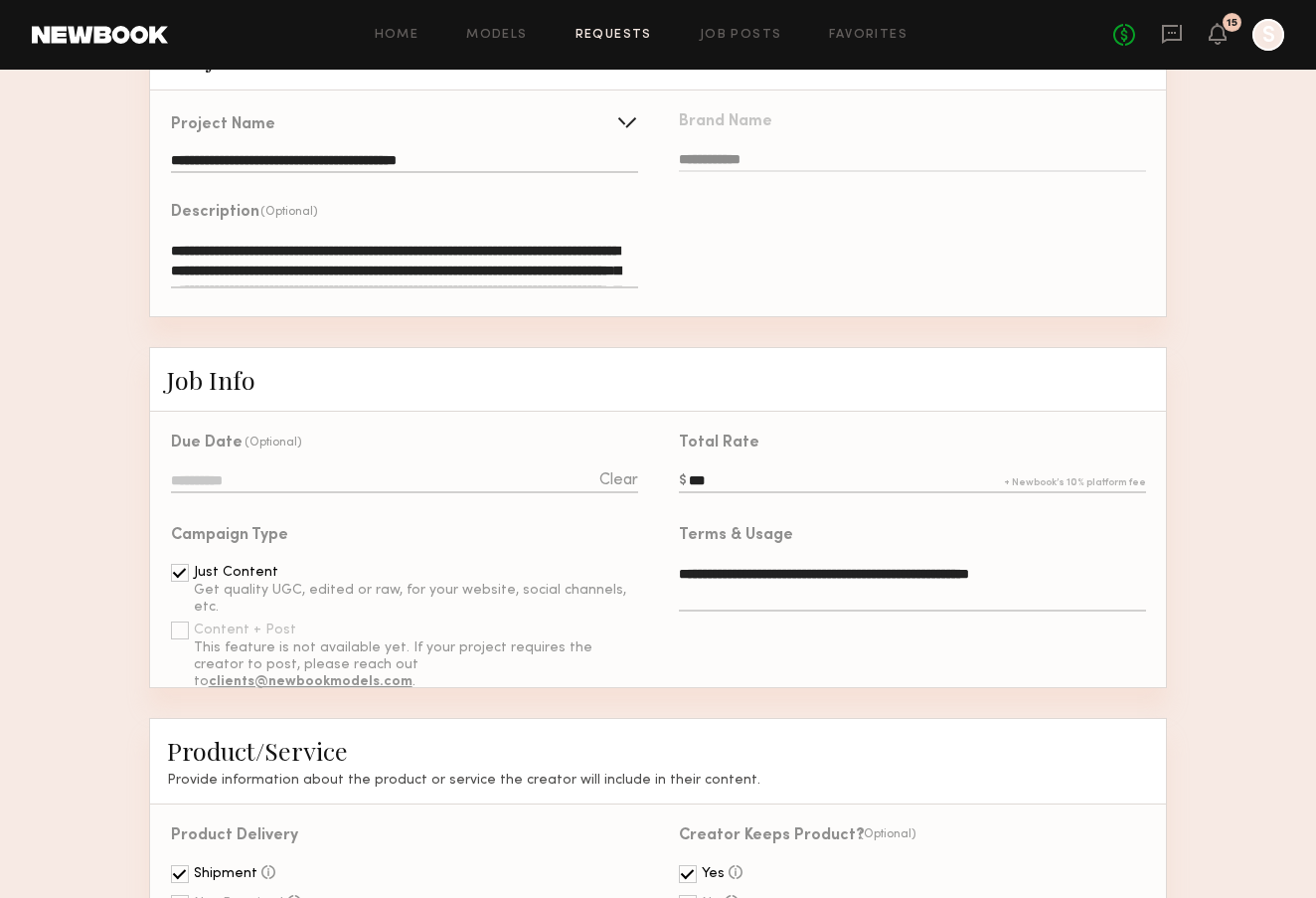 click on "Clear" 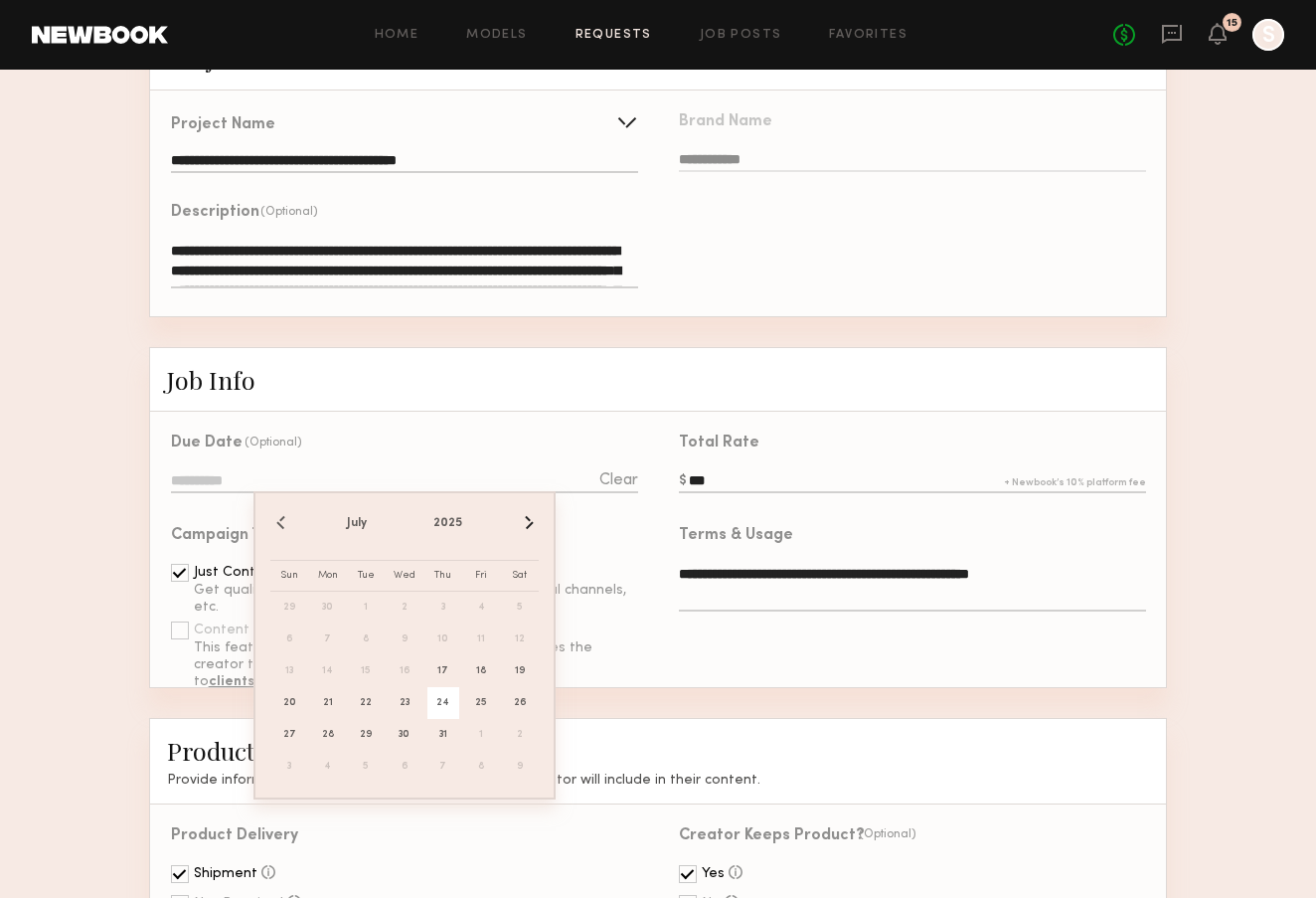 click on "24" 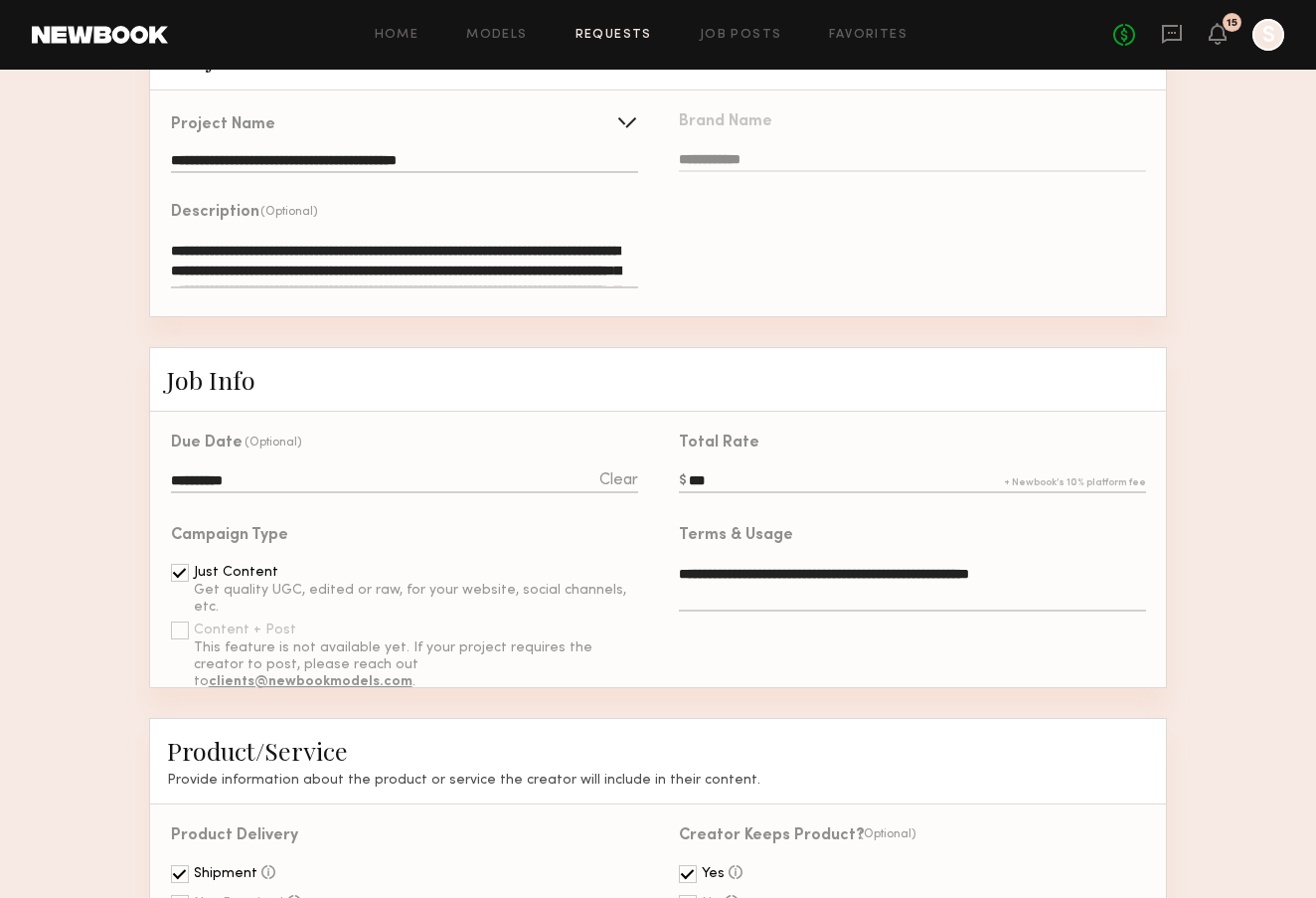 click on "**********" 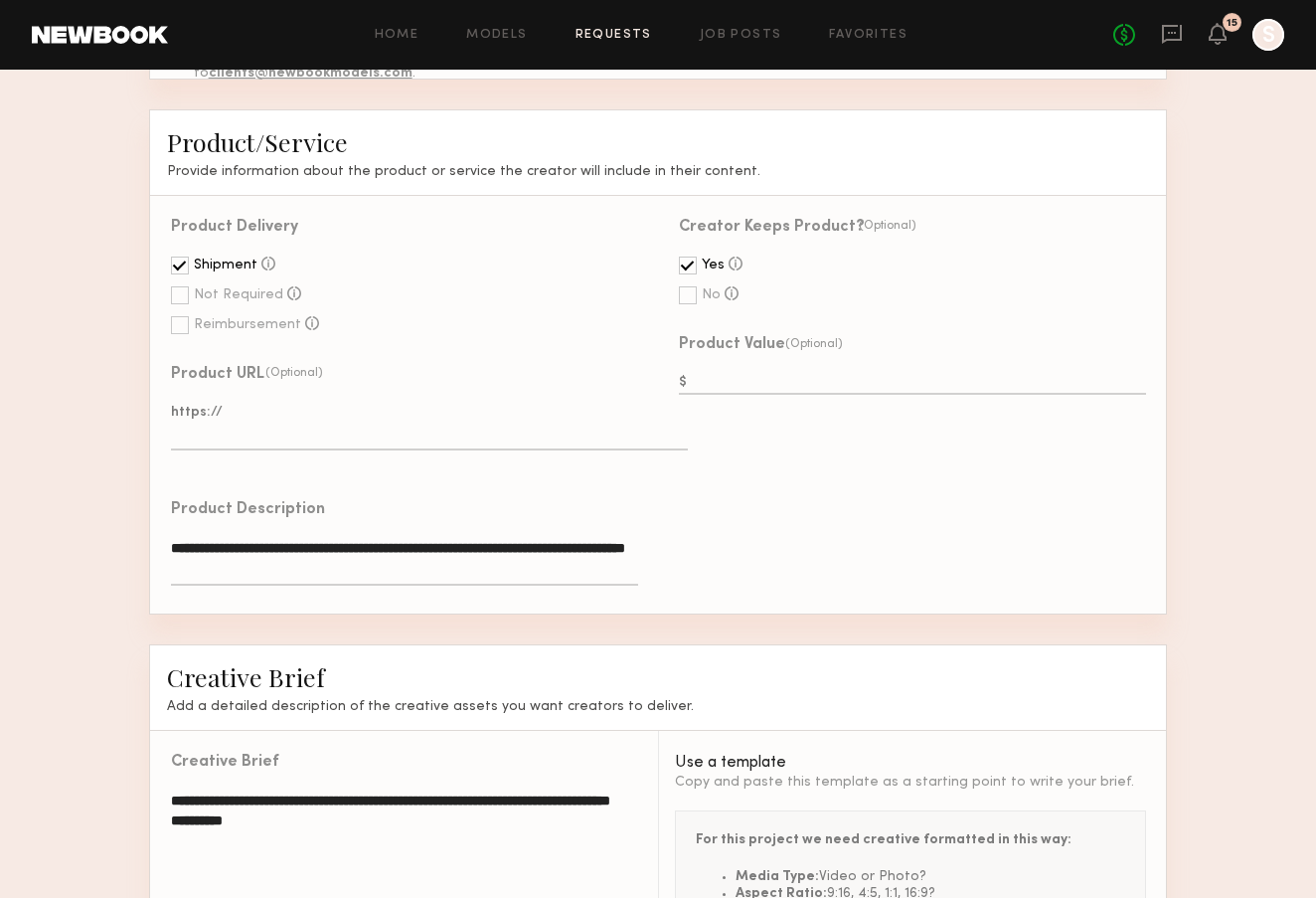 scroll, scrollTop: 861, scrollLeft: 0, axis: vertical 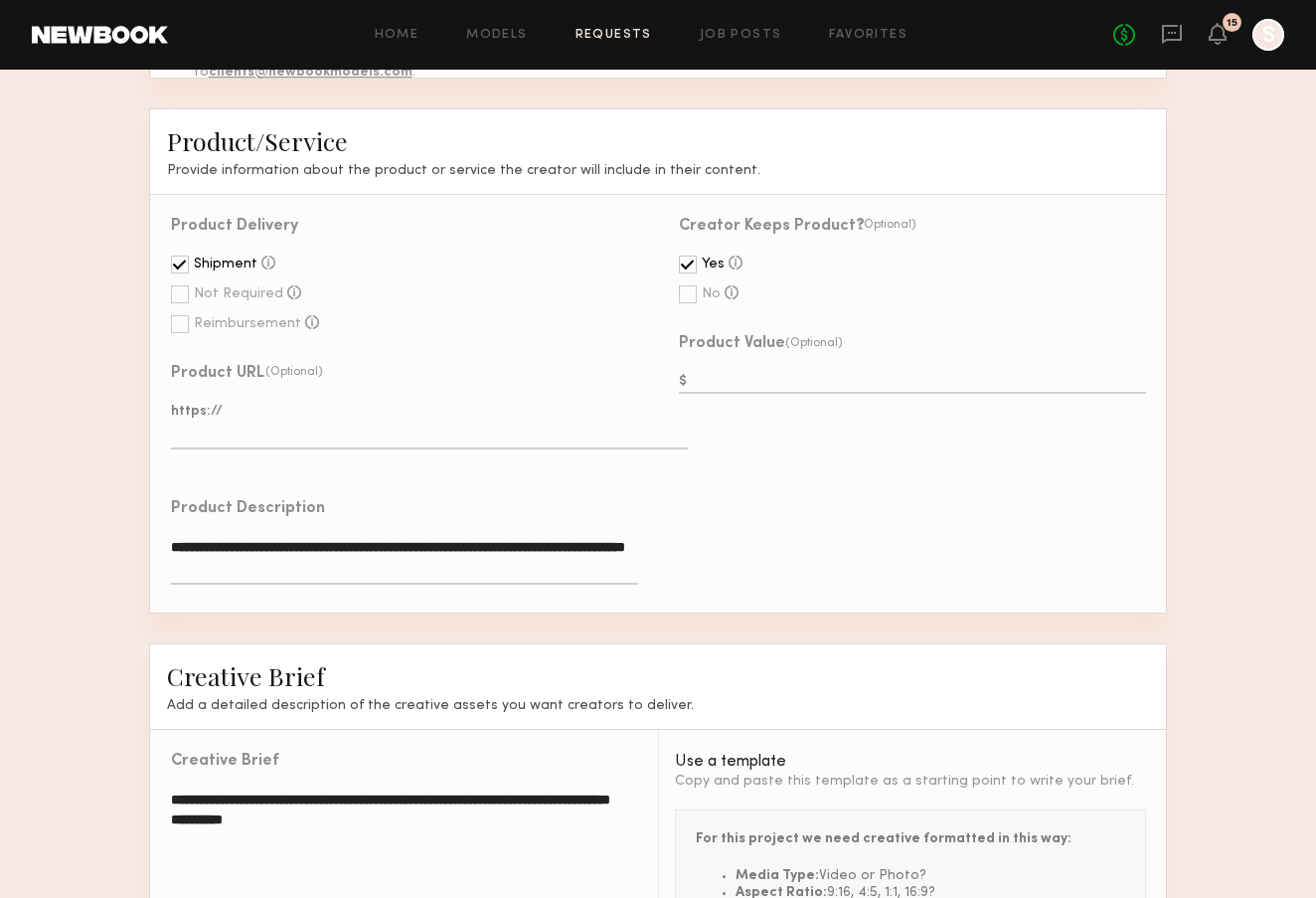 click 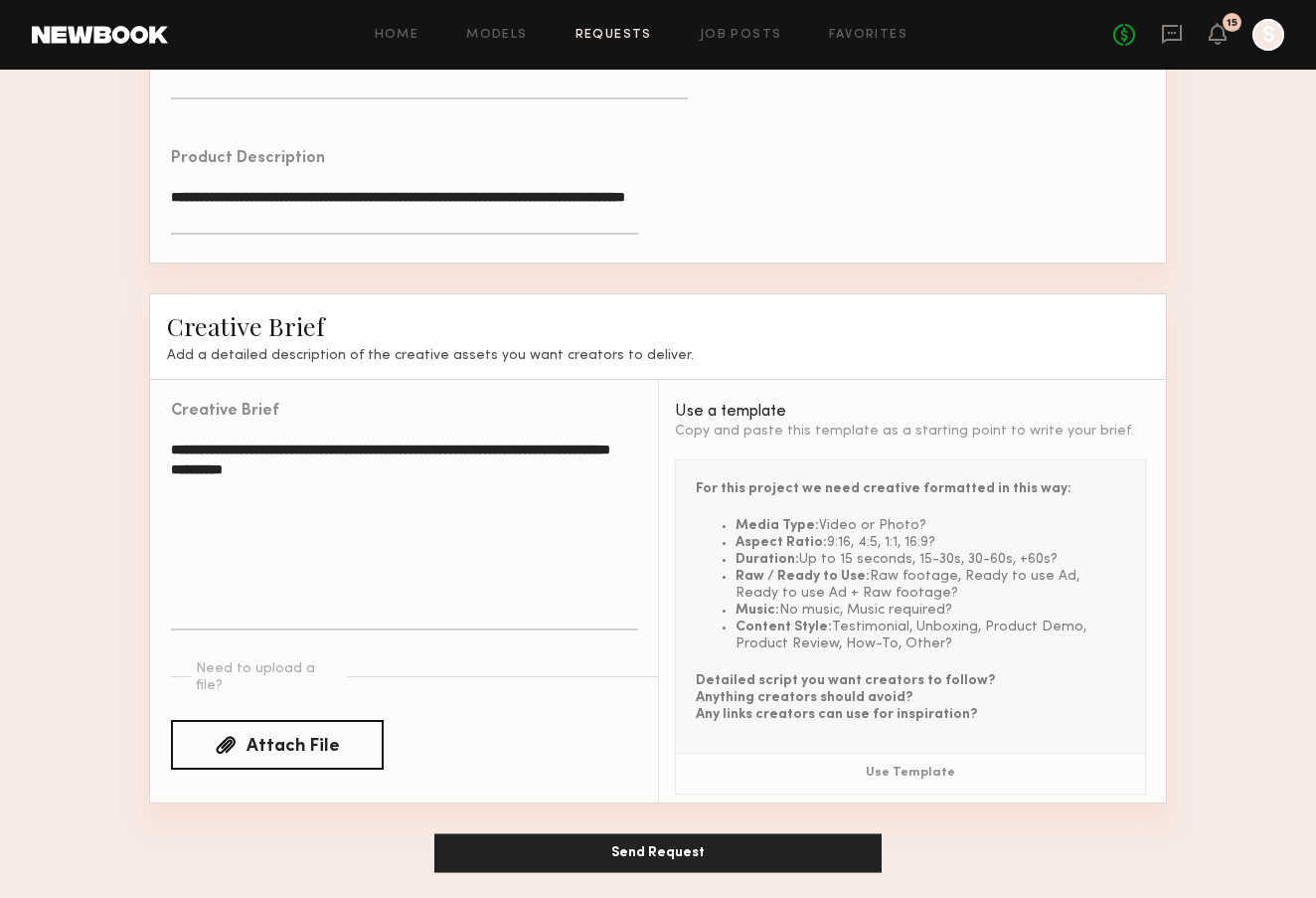 scroll, scrollTop: 1215, scrollLeft: 0, axis: vertical 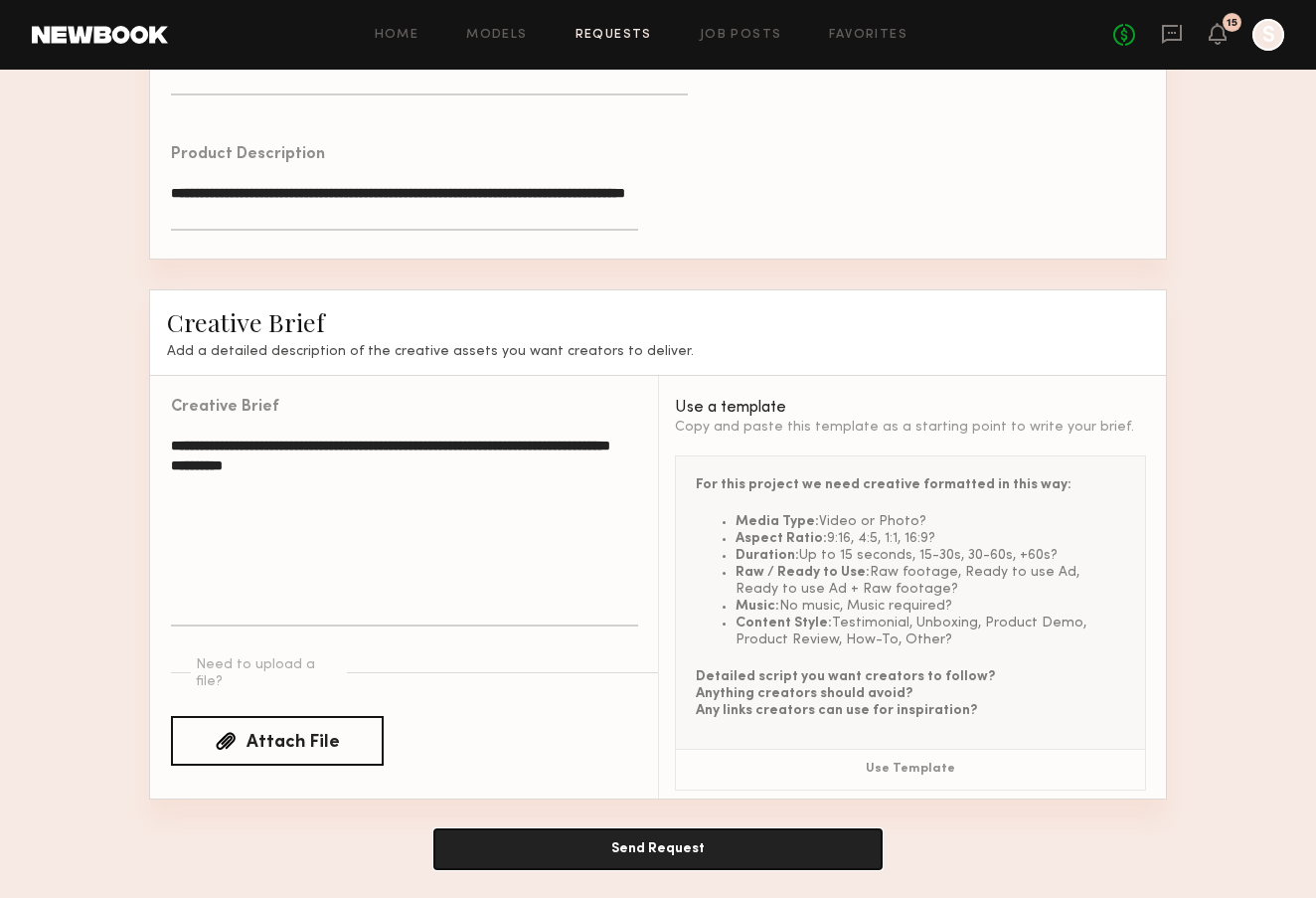 click on "Send Request" 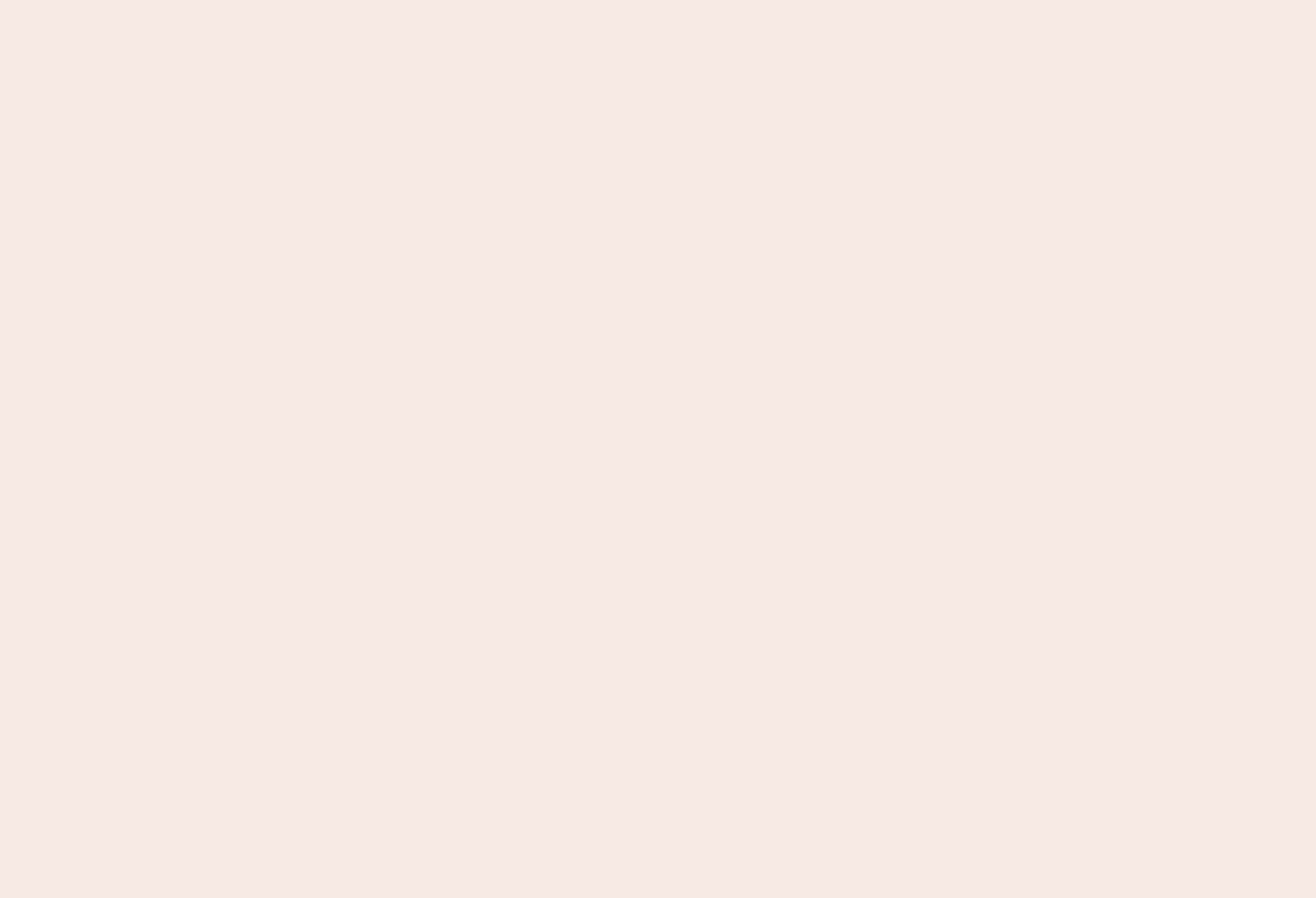 scroll, scrollTop: 0, scrollLeft: 0, axis: both 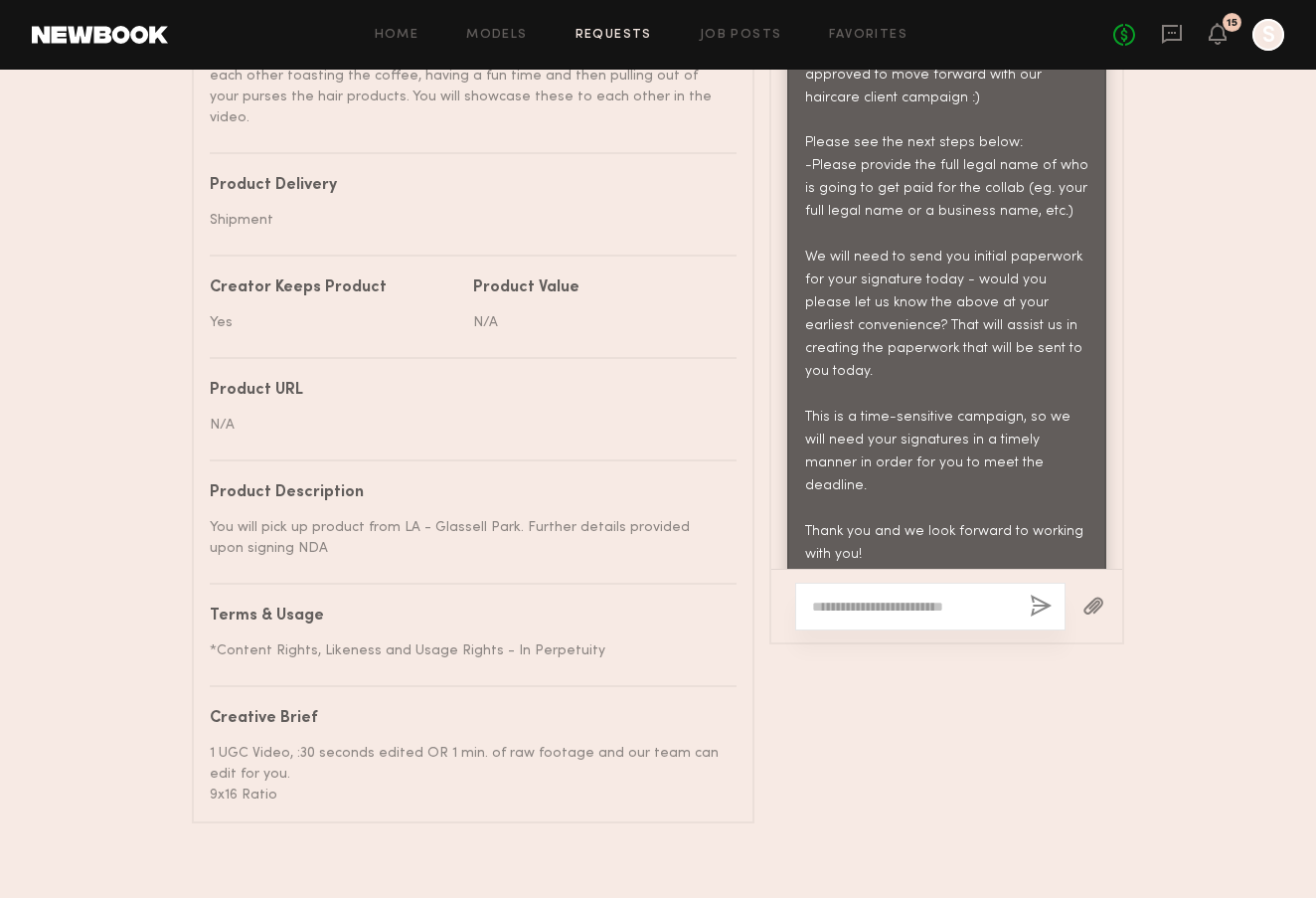 click 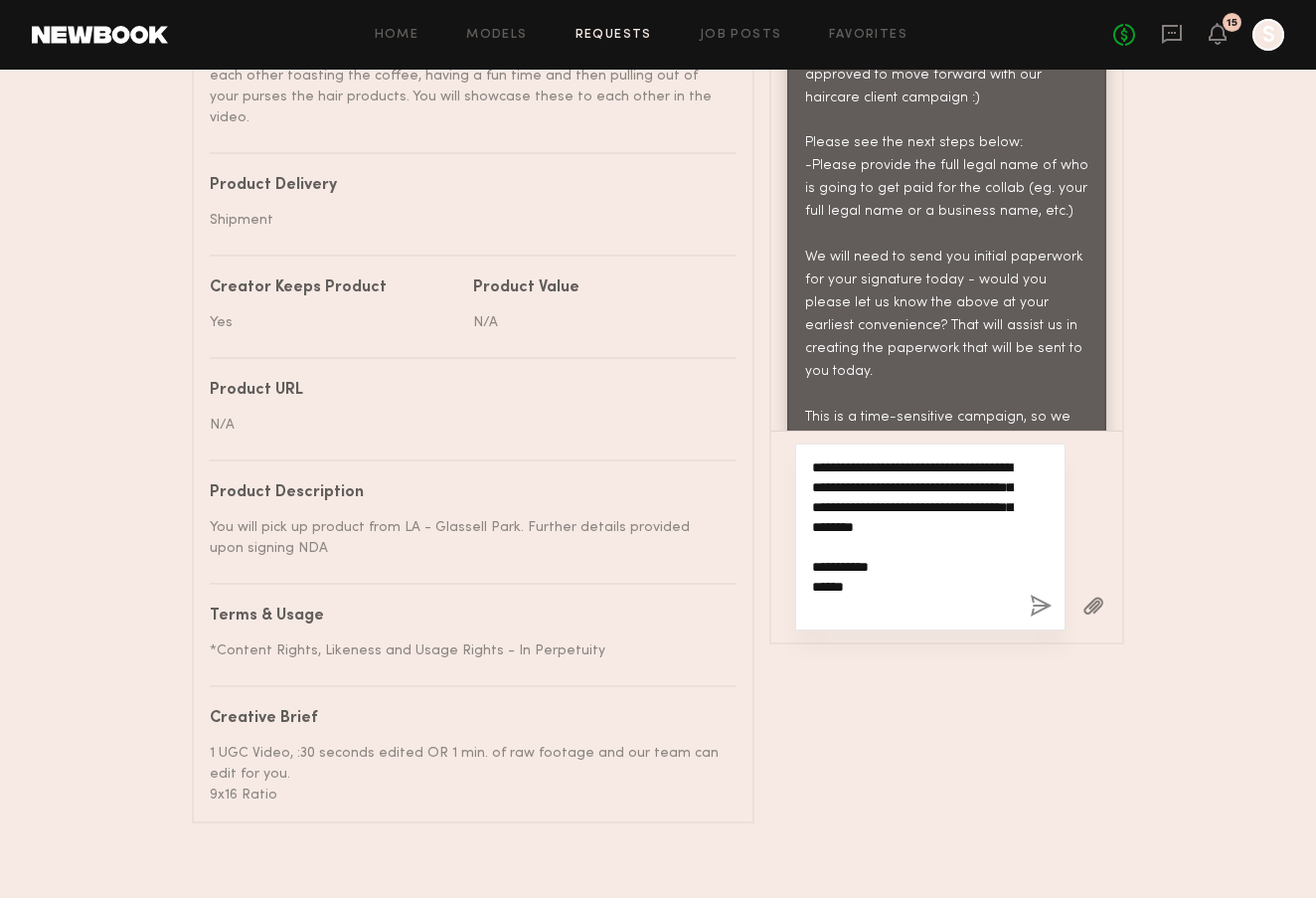 type on "**********" 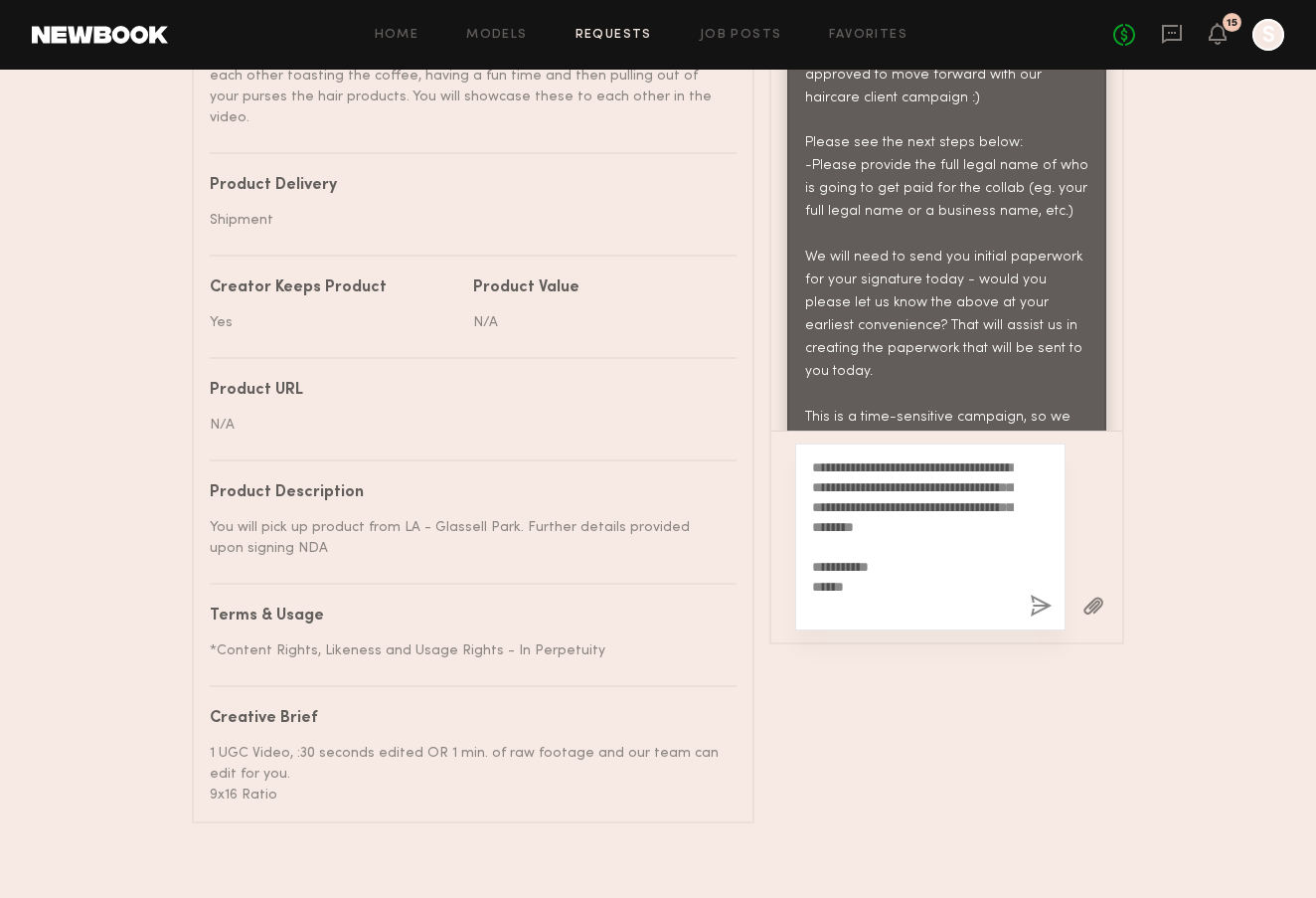 click 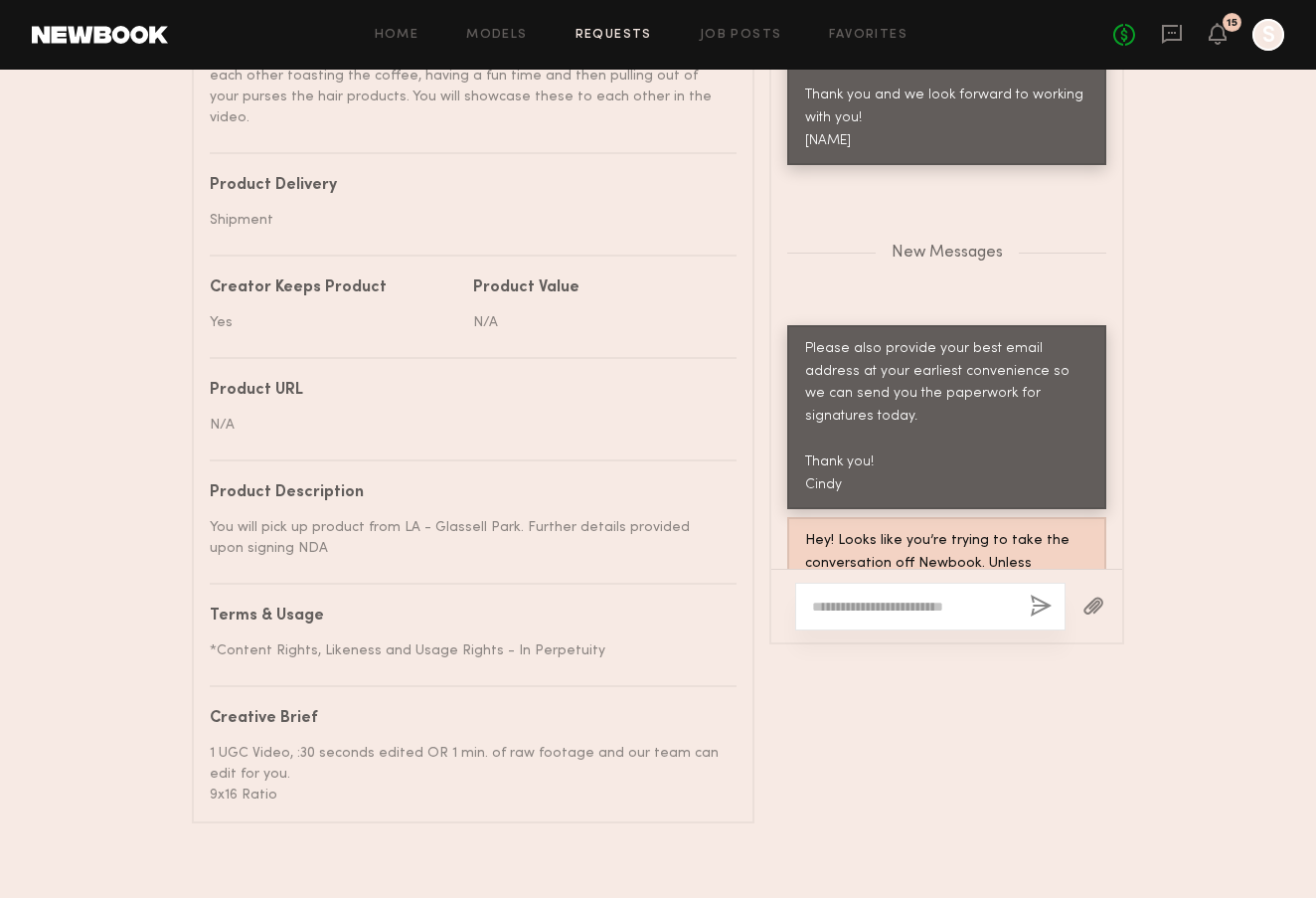 scroll, scrollTop: 2892, scrollLeft: 0, axis: vertical 